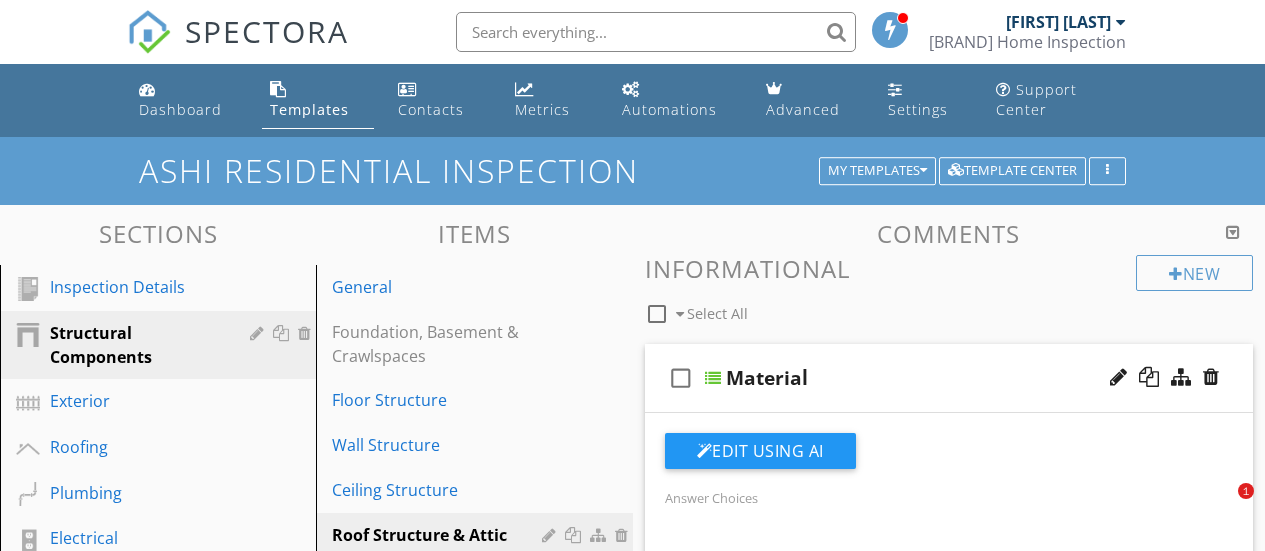 scroll, scrollTop: 300, scrollLeft: 0, axis: vertical 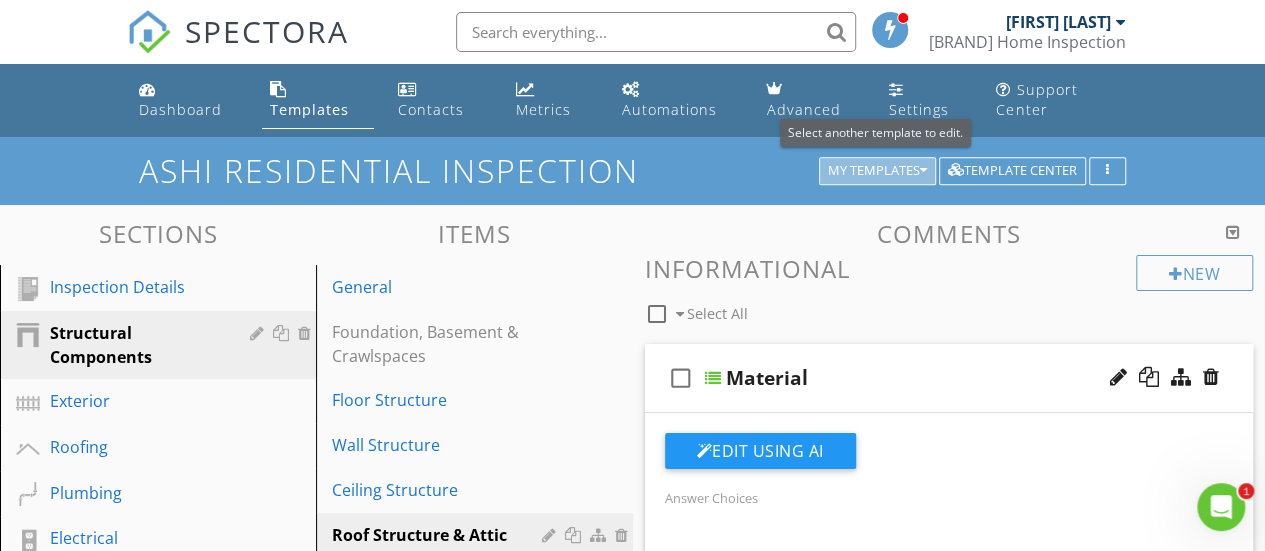 click on "My Templates" at bounding box center [877, 171] 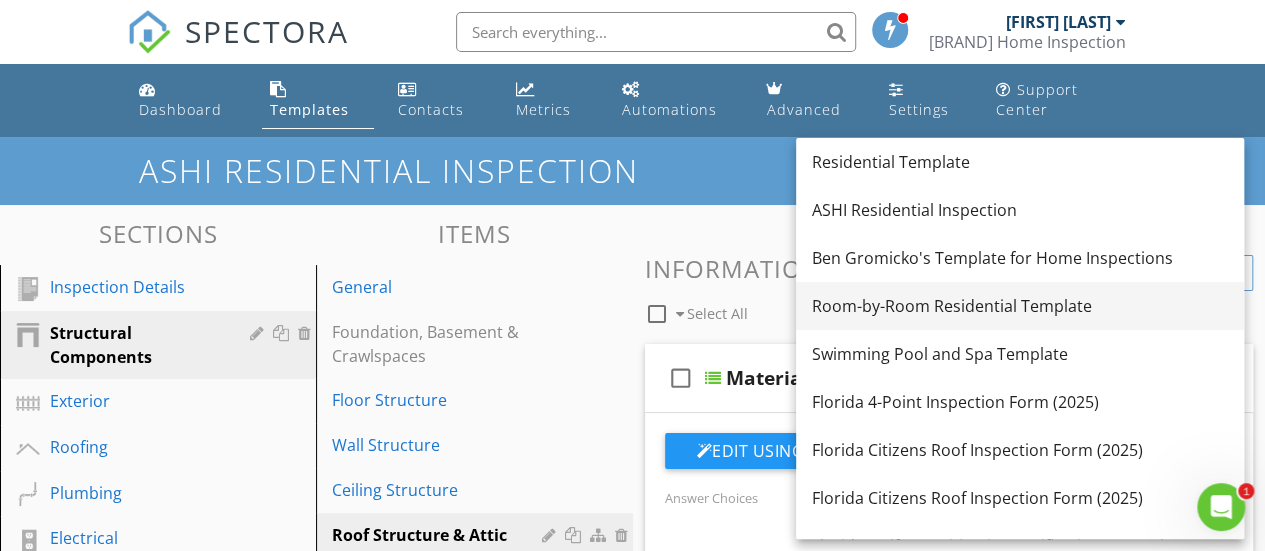 click on "Room-by-Room Residential Template" at bounding box center [1020, 306] 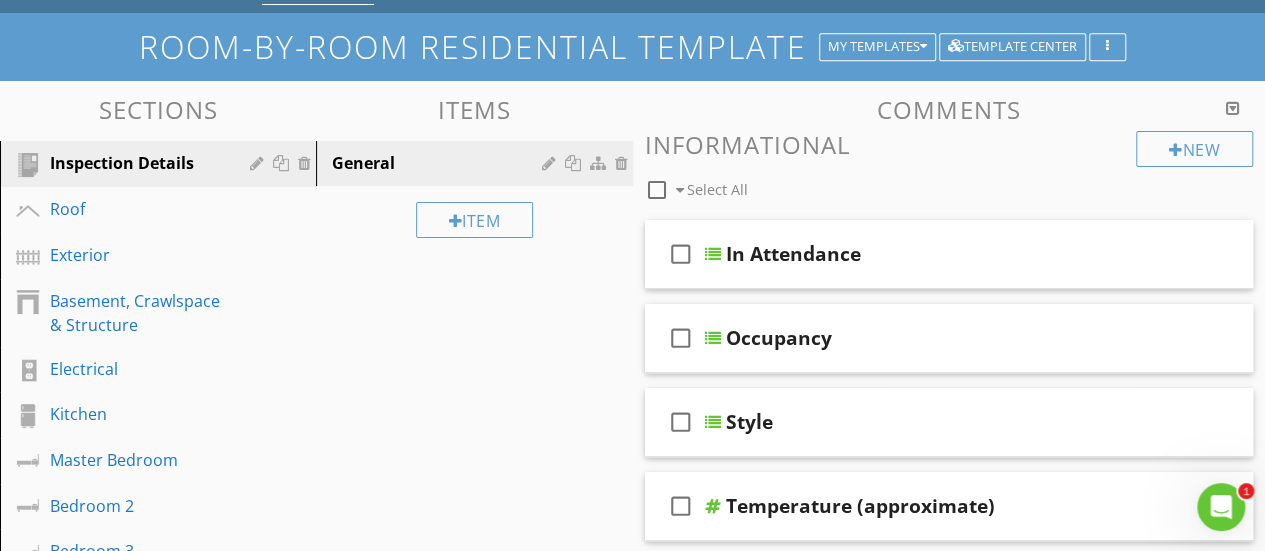 scroll, scrollTop: 100, scrollLeft: 0, axis: vertical 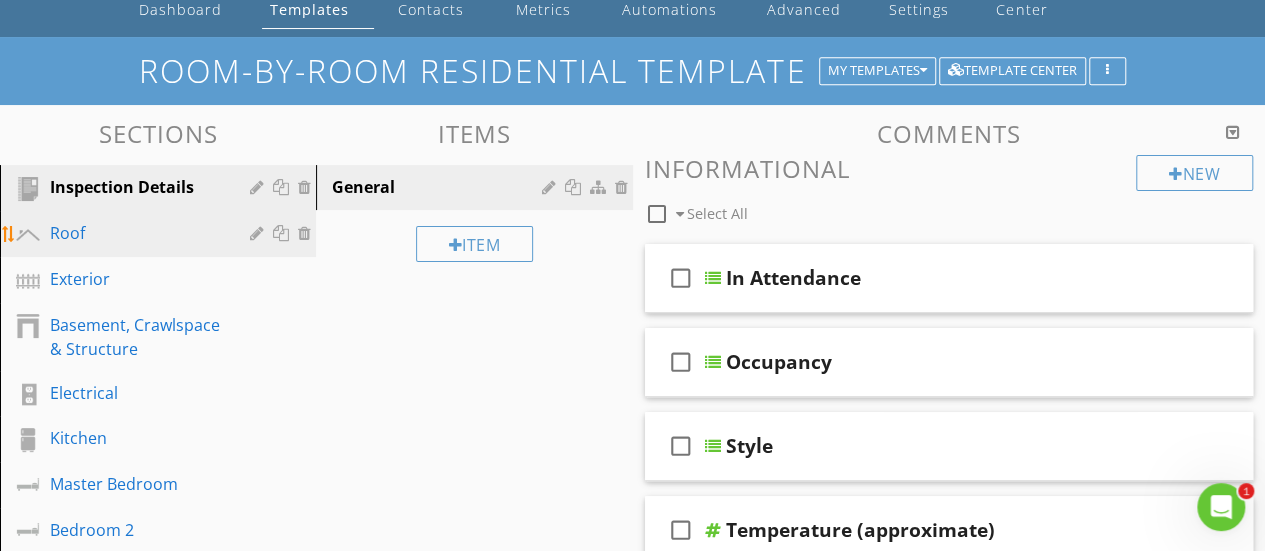 click on "Roof" at bounding box center [161, 234] 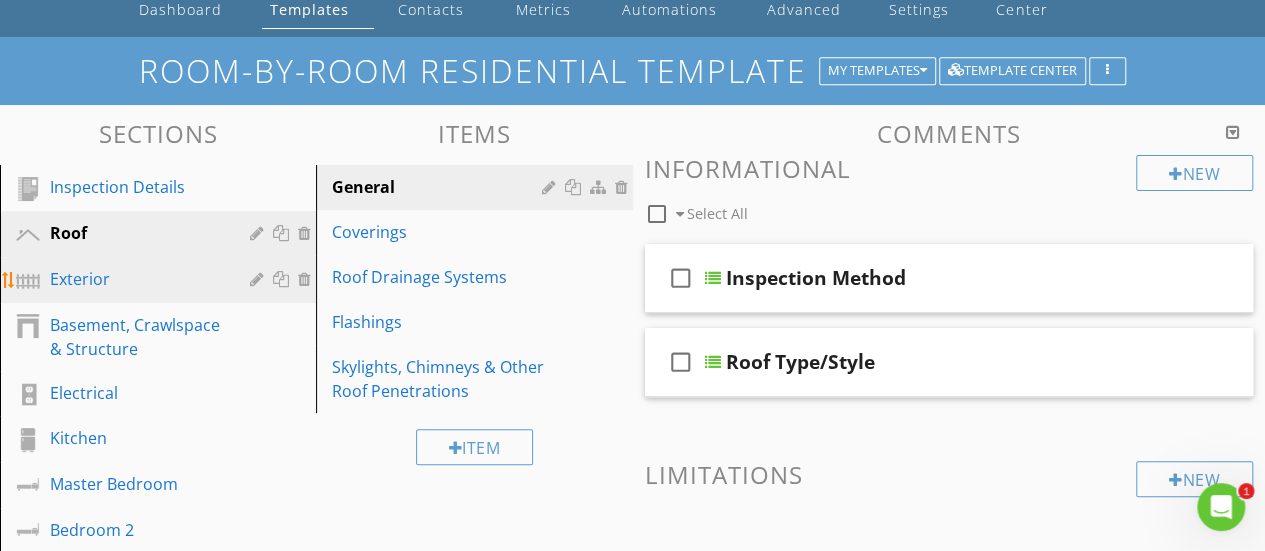 click on "Exterior" at bounding box center (135, 279) 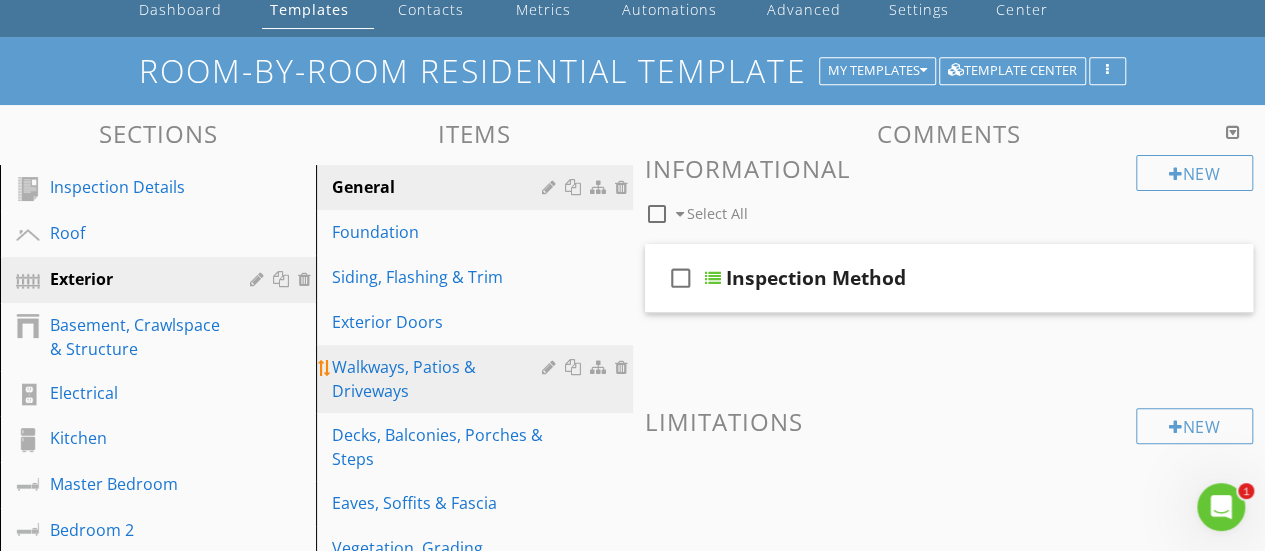 scroll, scrollTop: 200, scrollLeft: 0, axis: vertical 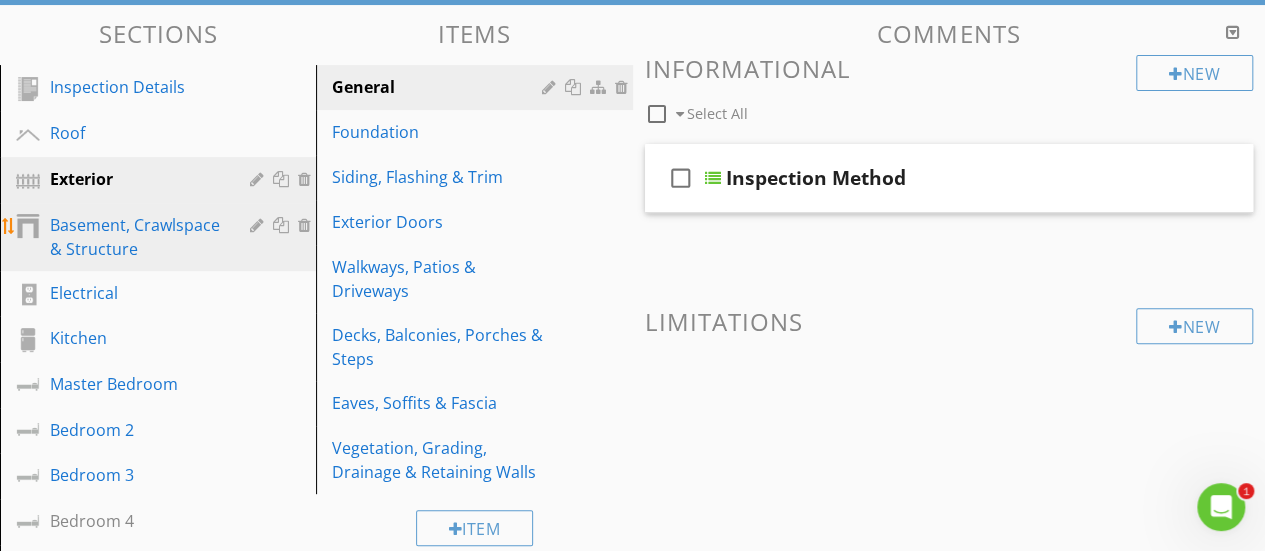 click on "Basement, Crawlspace & Structure" at bounding box center [135, 237] 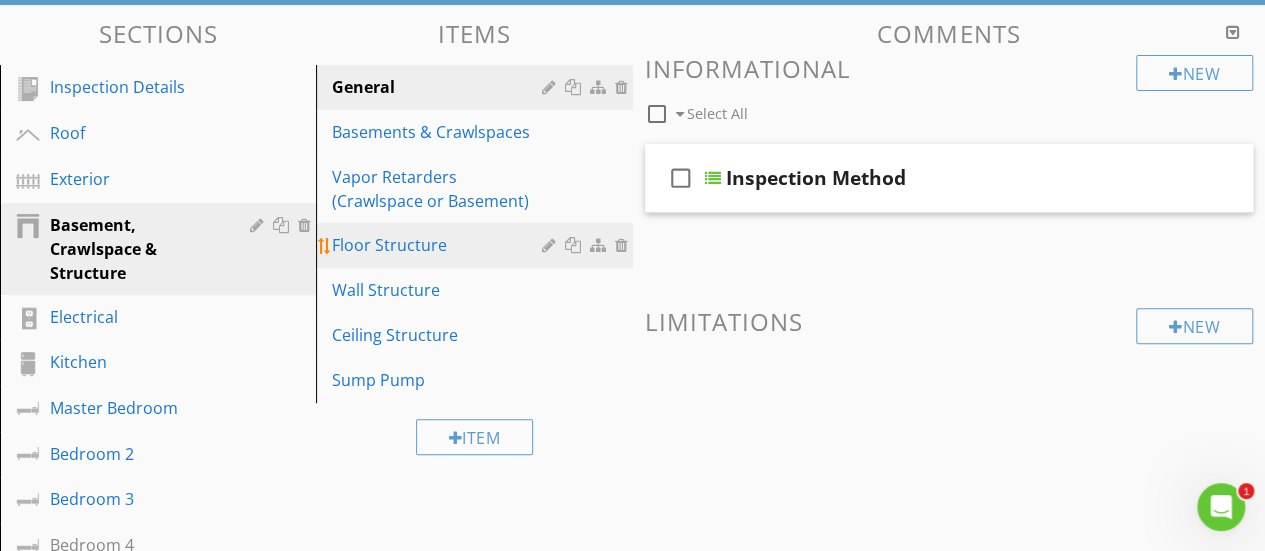 click on "Floor Structure" at bounding box center [439, 245] 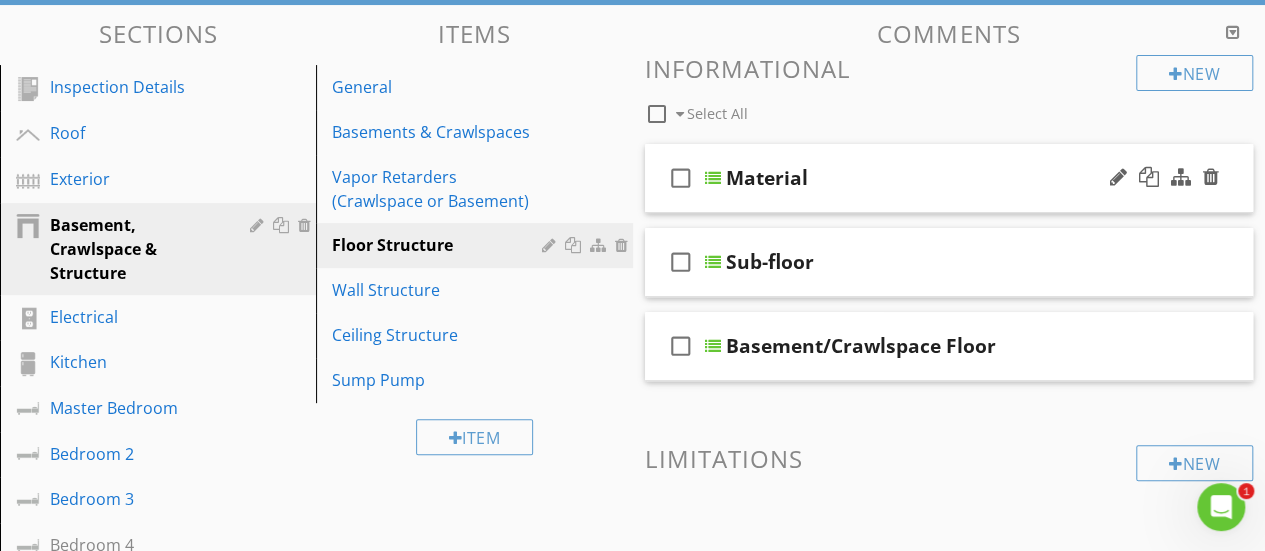 click at bounding box center (713, 178) 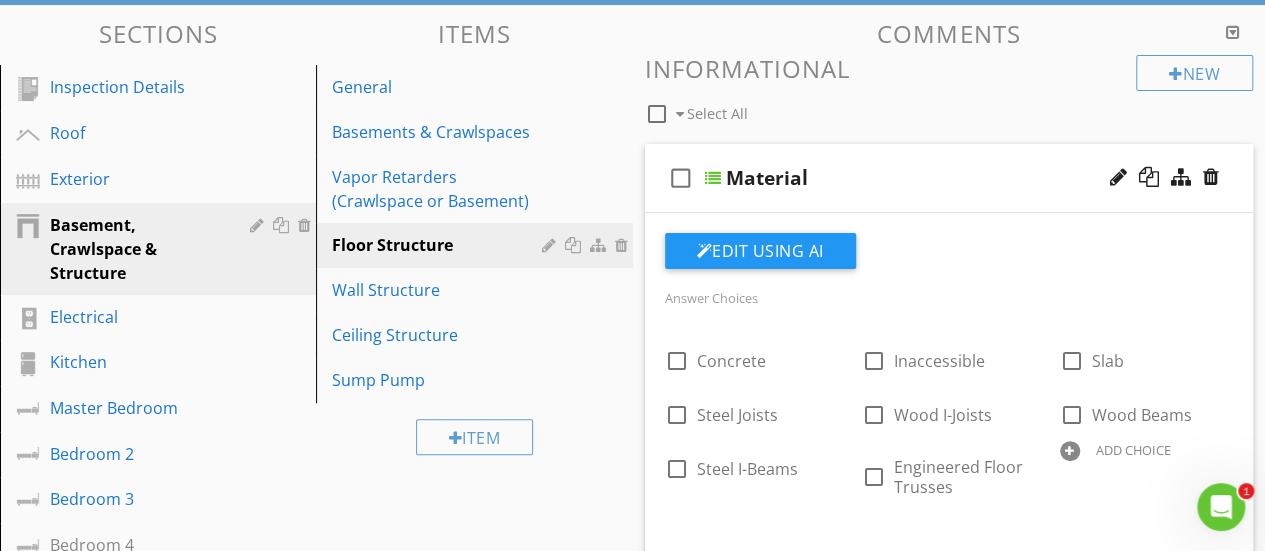 scroll, scrollTop: 300, scrollLeft: 0, axis: vertical 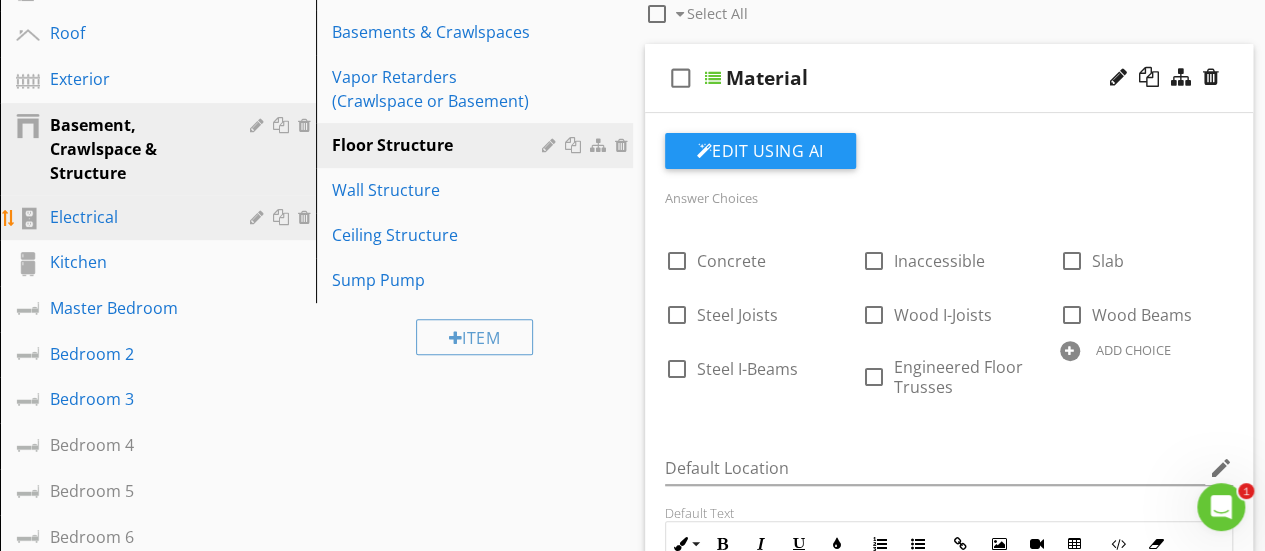 click on "Electrical" at bounding box center (135, 217) 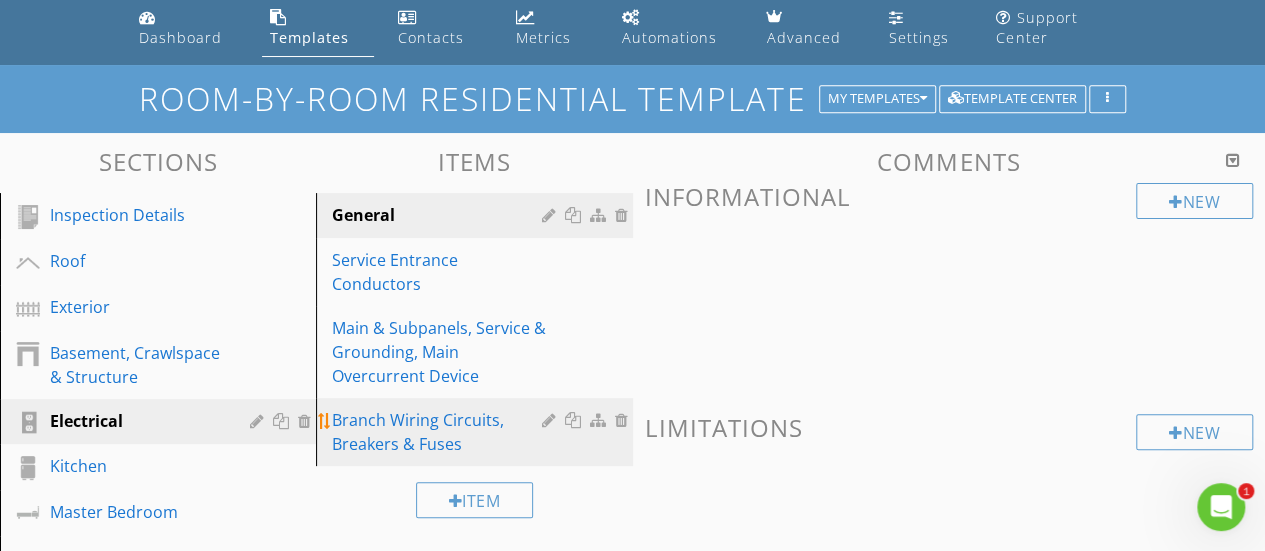 scroll, scrollTop: 0, scrollLeft: 0, axis: both 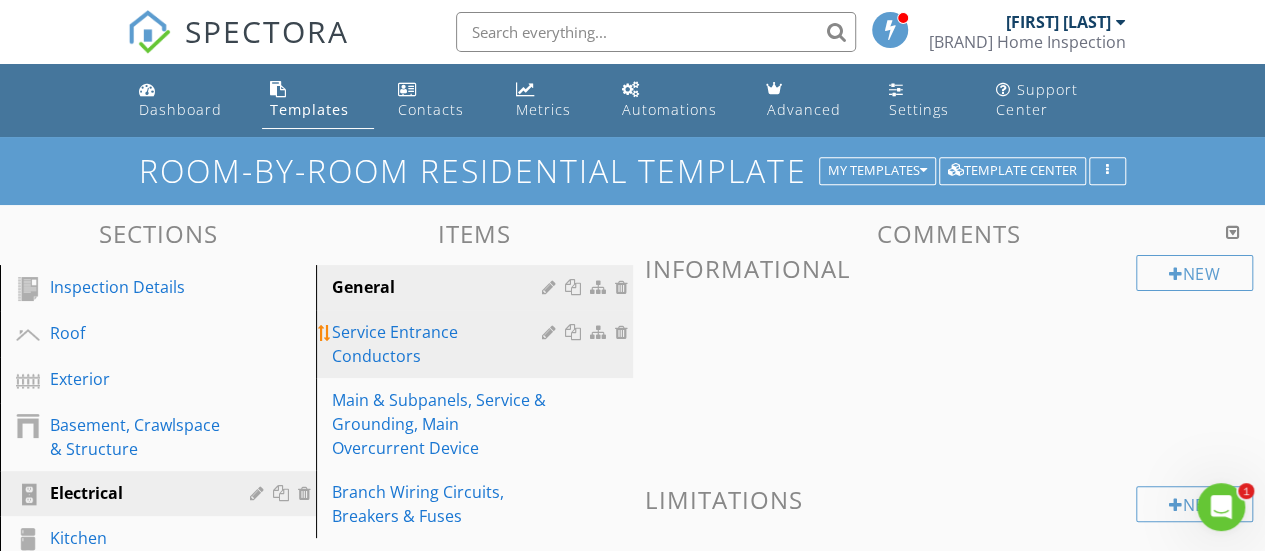 click on "Service Entrance Conductors" at bounding box center (439, 344) 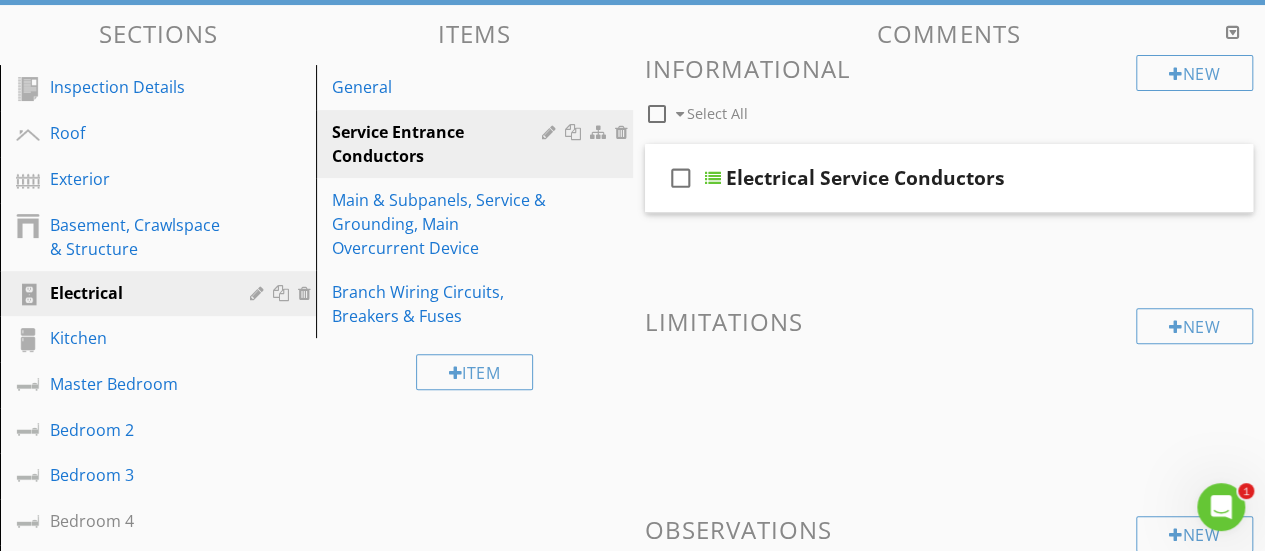 scroll, scrollTop: 200, scrollLeft: 0, axis: vertical 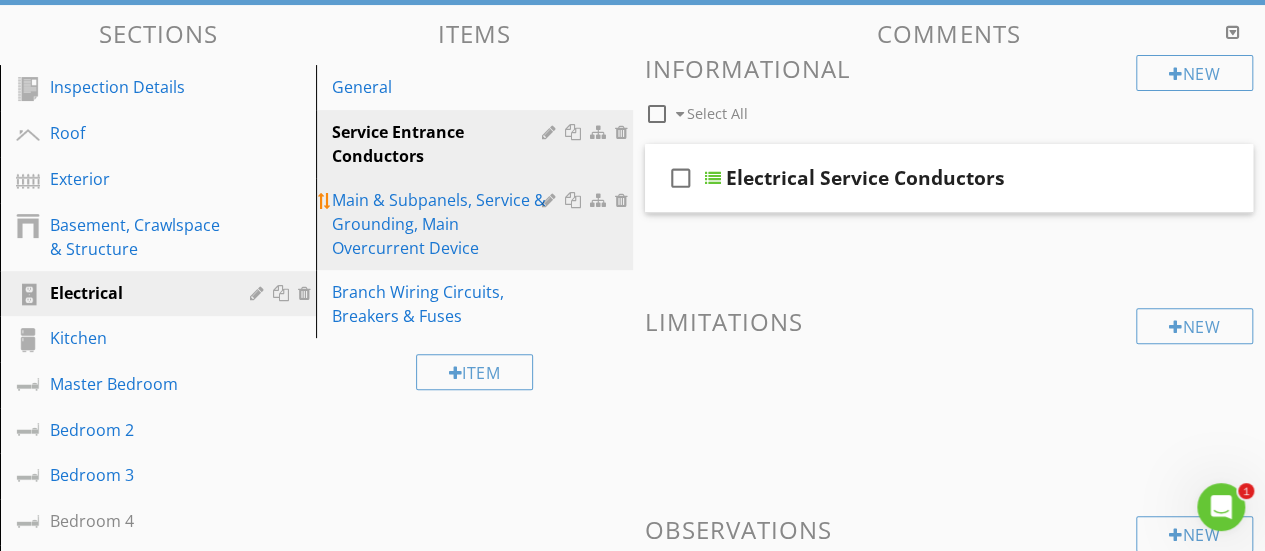 click on "Main & Subpanels, Service & Grounding, Main Overcurrent Device" at bounding box center (439, 224) 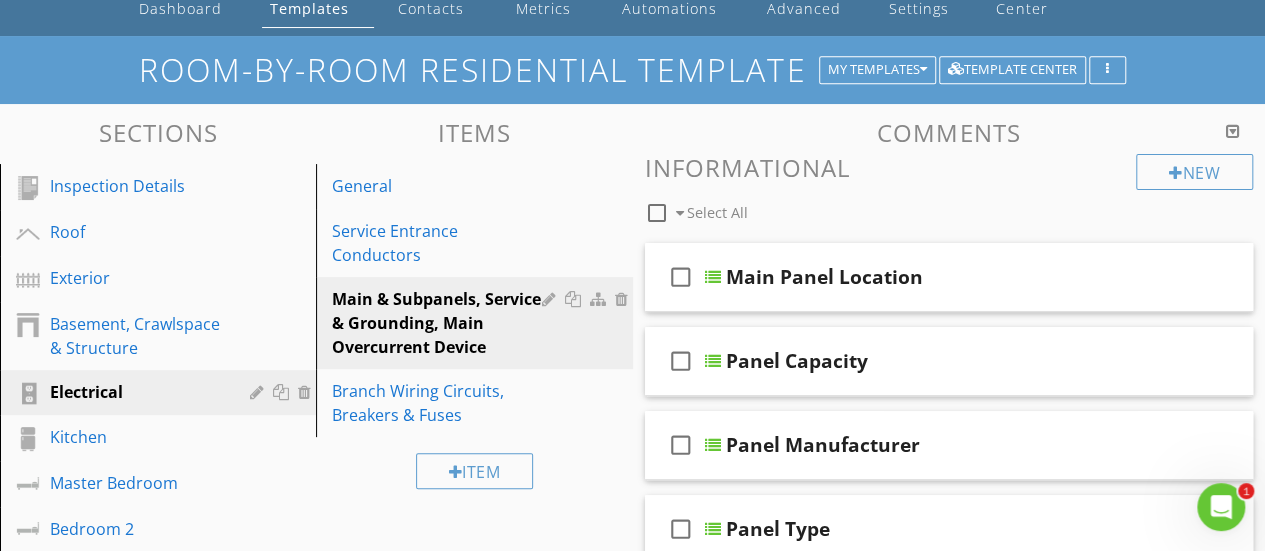scroll, scrollTop: 95, scrollLeft: 0, axis: vertical 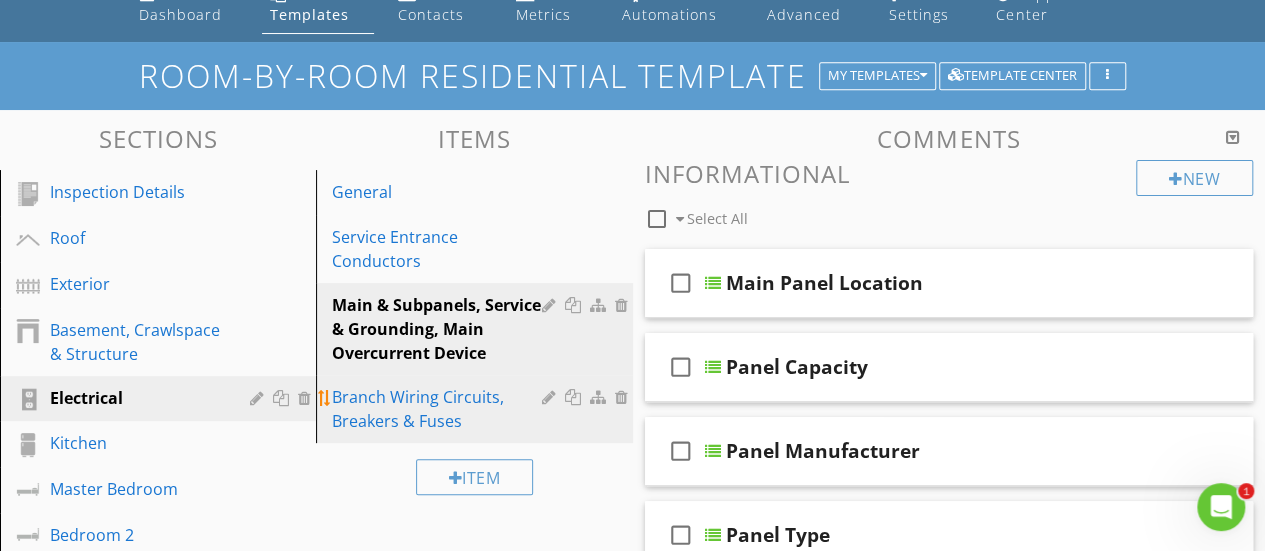 click on "Branch Wiring Circuits, Breakers & Fuses" at bounding box center [439, 409] 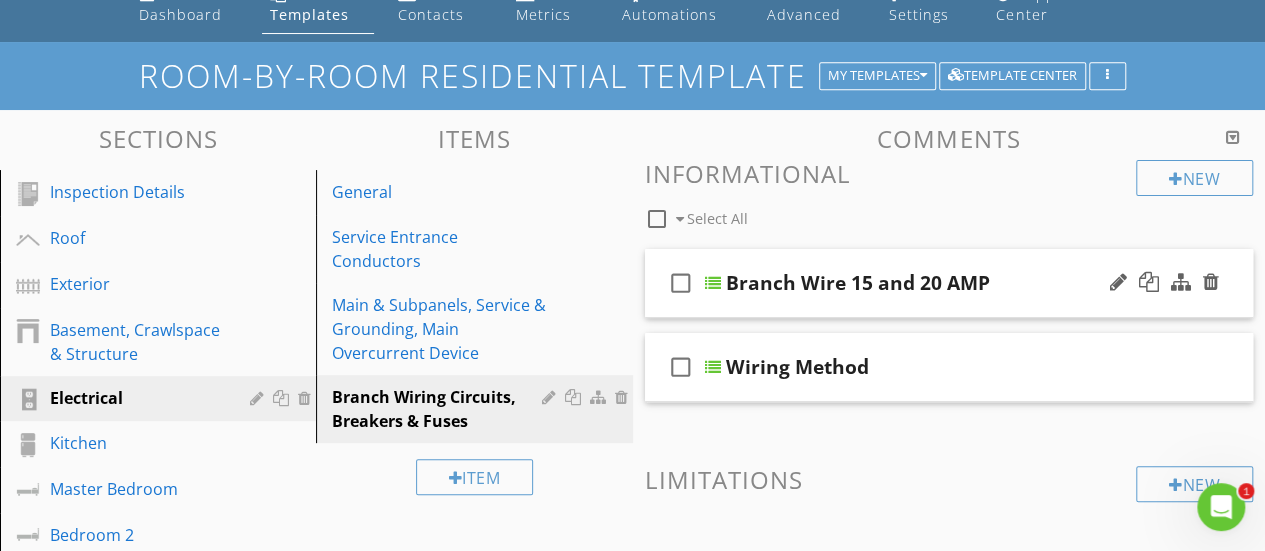 click at bounding box center [713, 283] 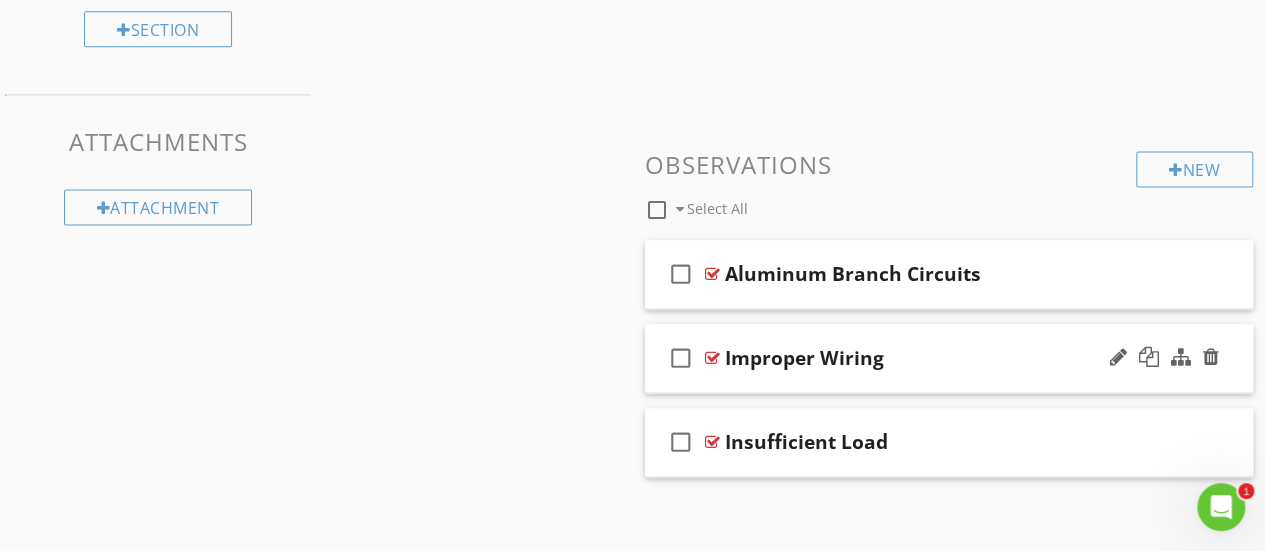 scroll, scrollTop: 1306, scrollLeft: 0, axis: vertical 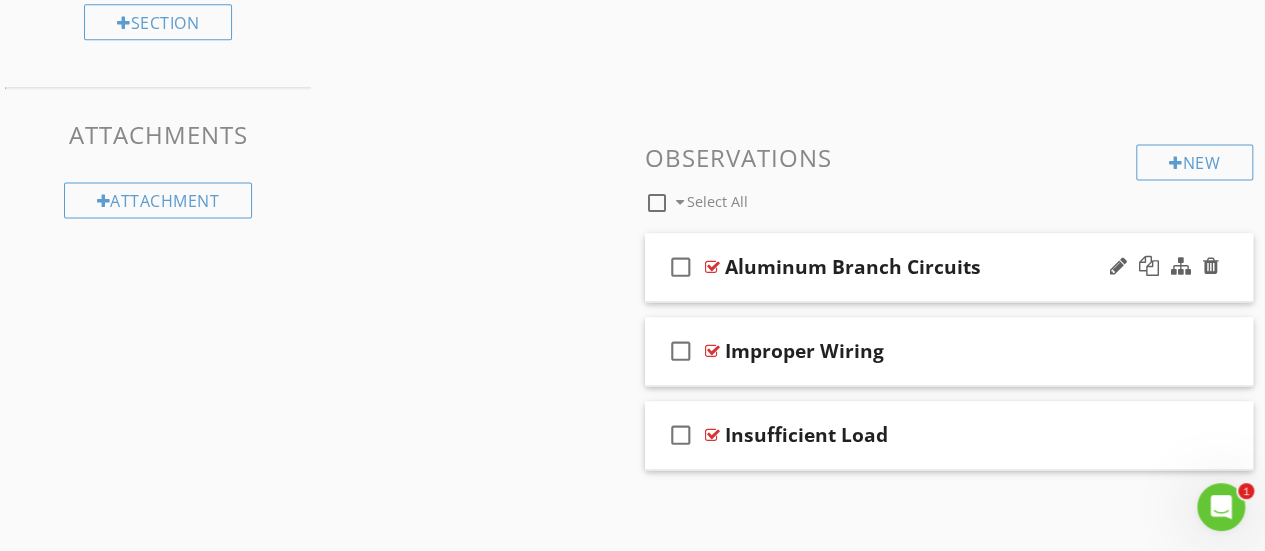 click on "Aluminum Branch Circuits" at bounding box center [853, 267] 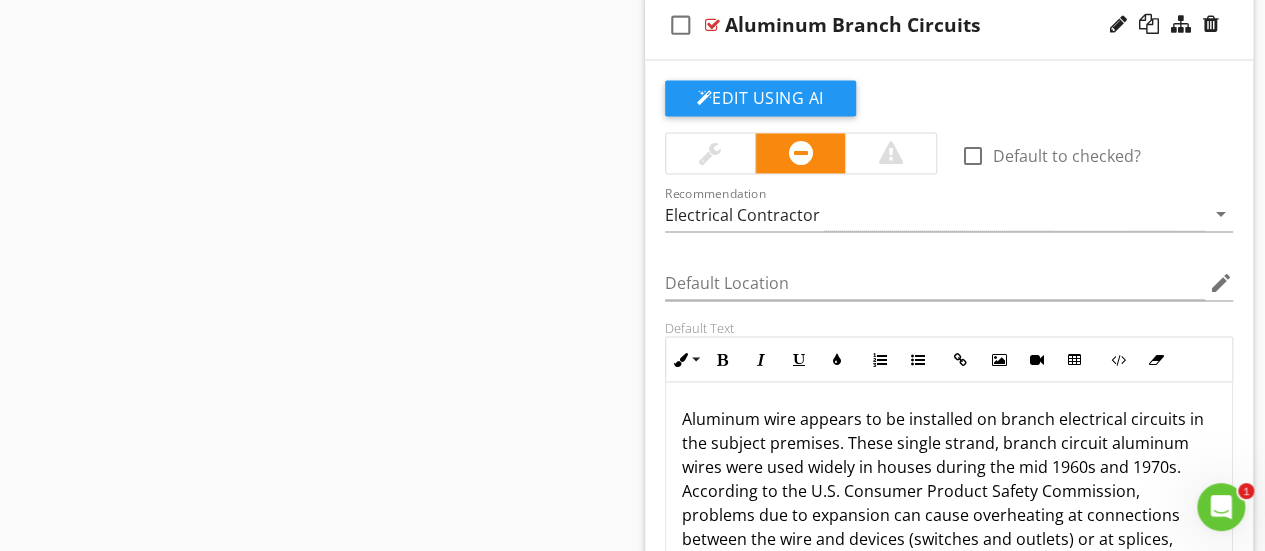 scroll, scrollTop: 1606, scrollLeft: 0, axis: vertical 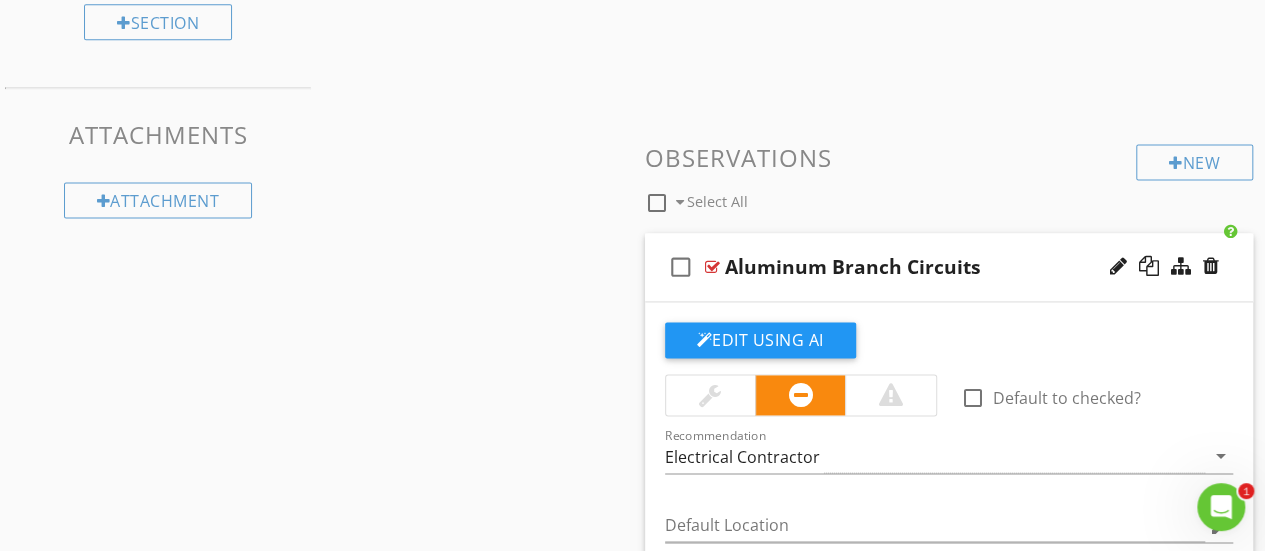click at bounding box center [712, 267] 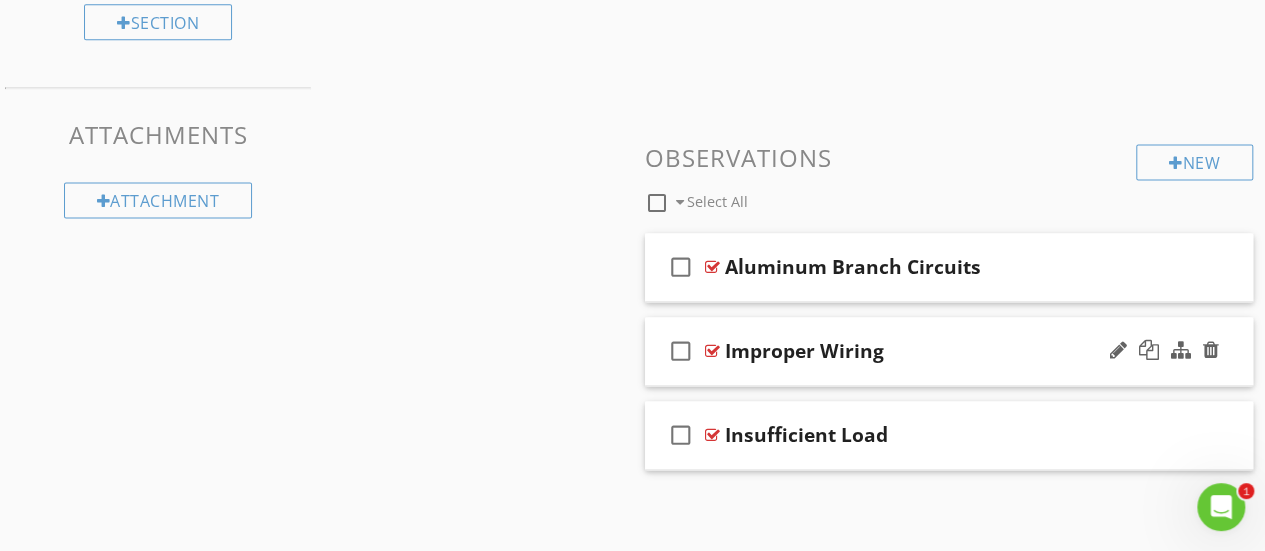 click on "Improper Wiring" at bounding box center [804, 351] 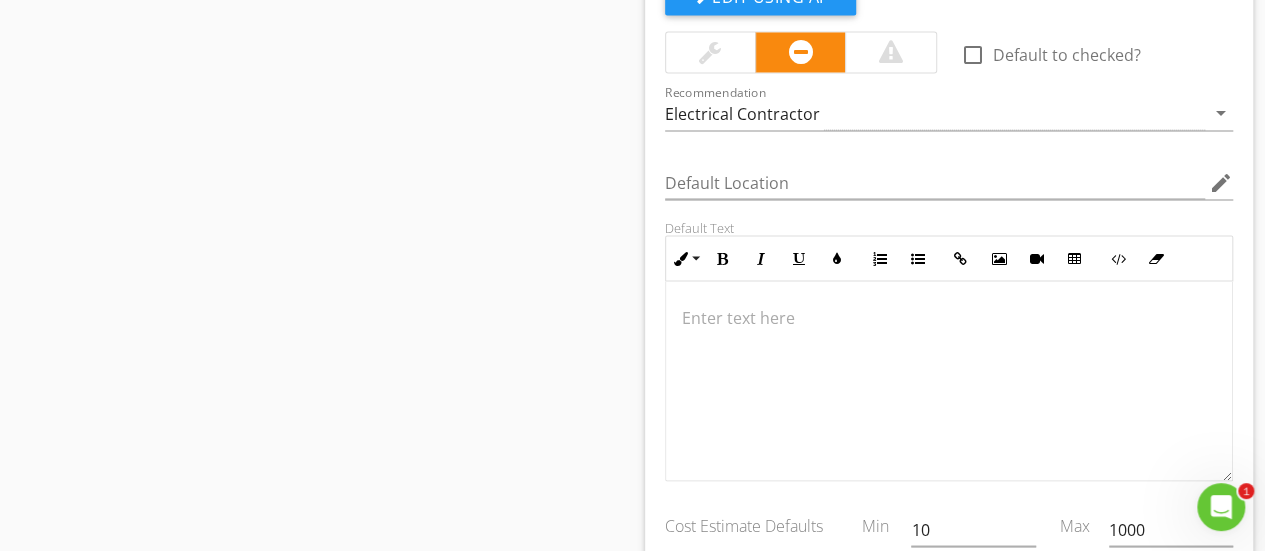 scroll, scrollTop: 1806, scrollLeft: 0, axis: vertical 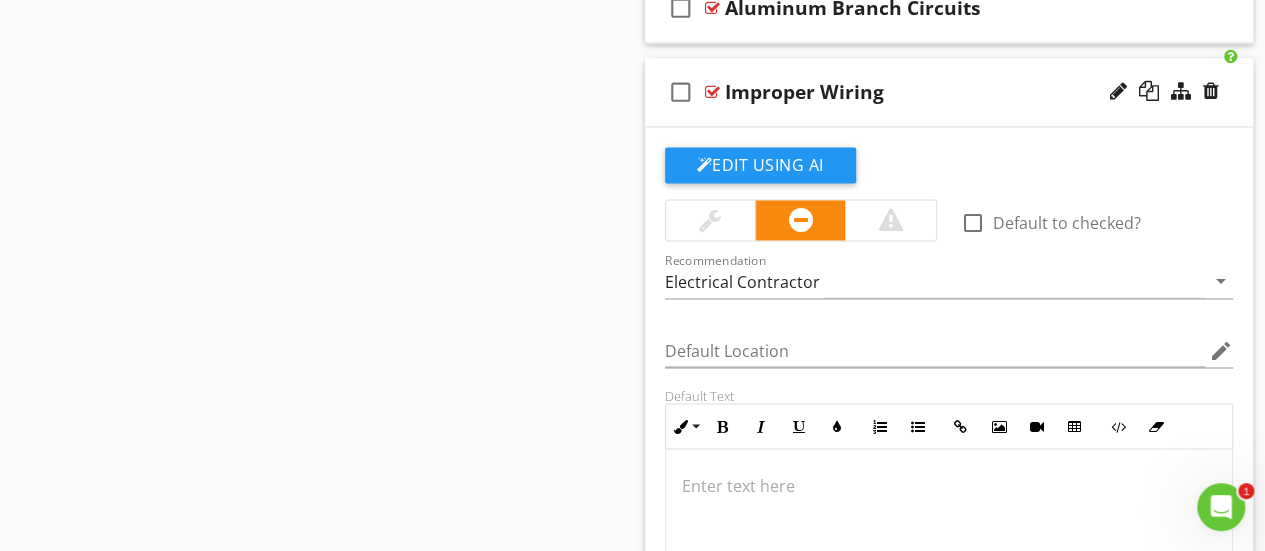 click on "Improper Wiring" at bounding box center [804, 92] 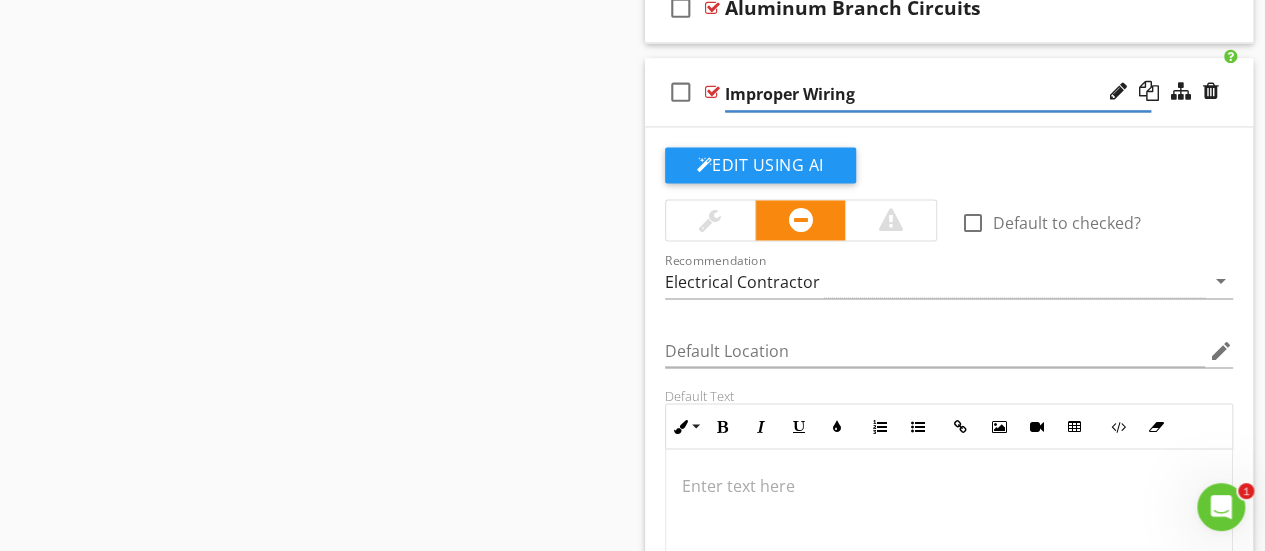 click at bounding box center [712, 92] 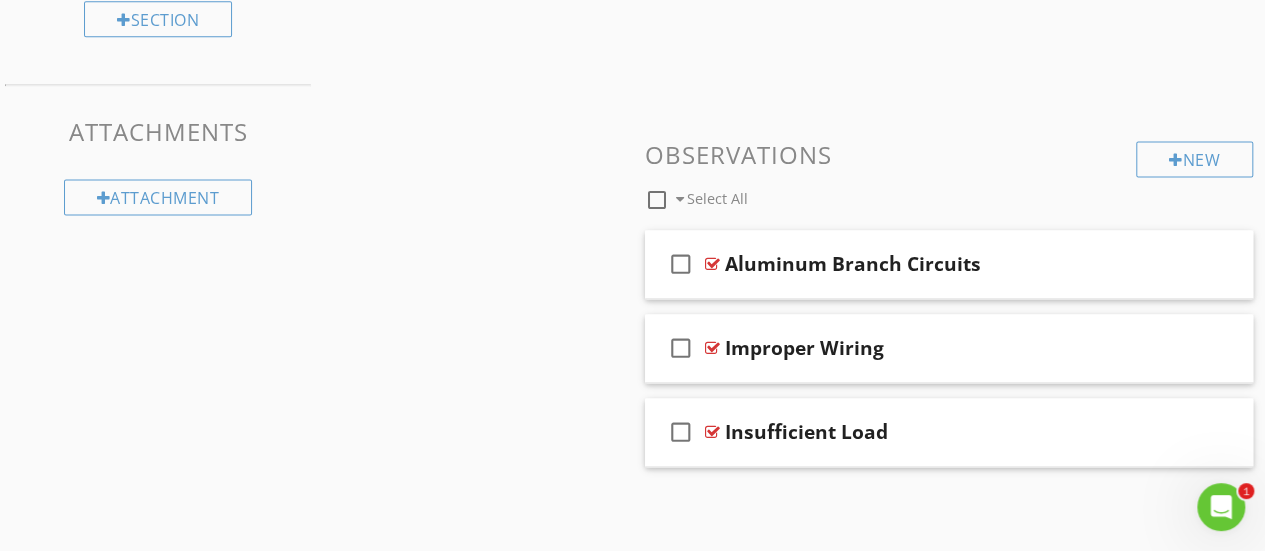 scroll, scrollTop: 1306, scrollLeft: 0, axis: vertical 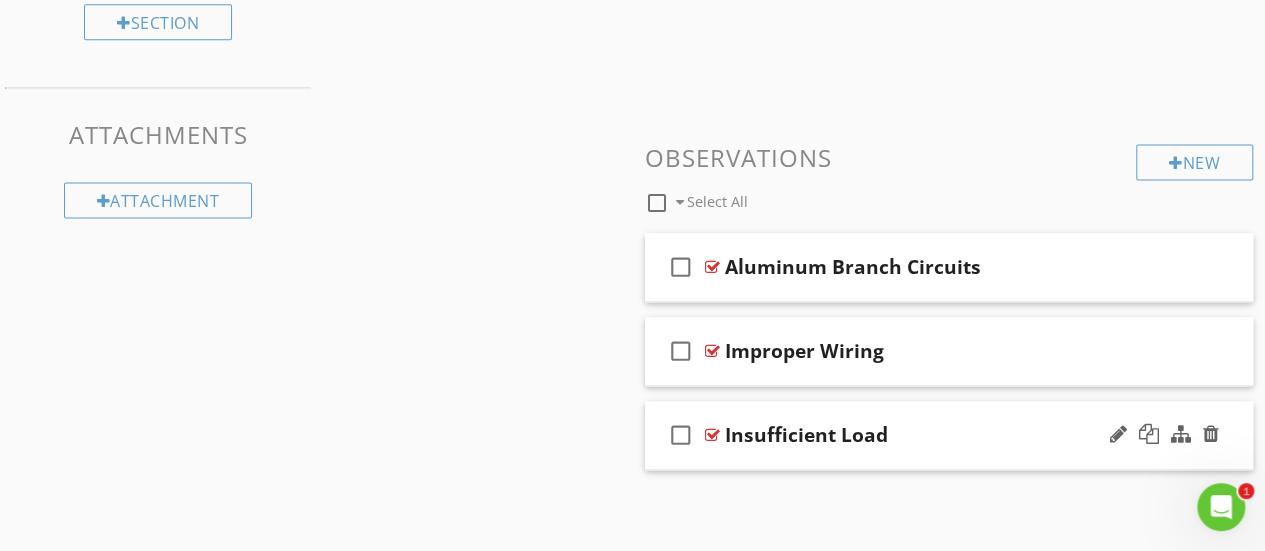 click at bounding box center (712, 435) 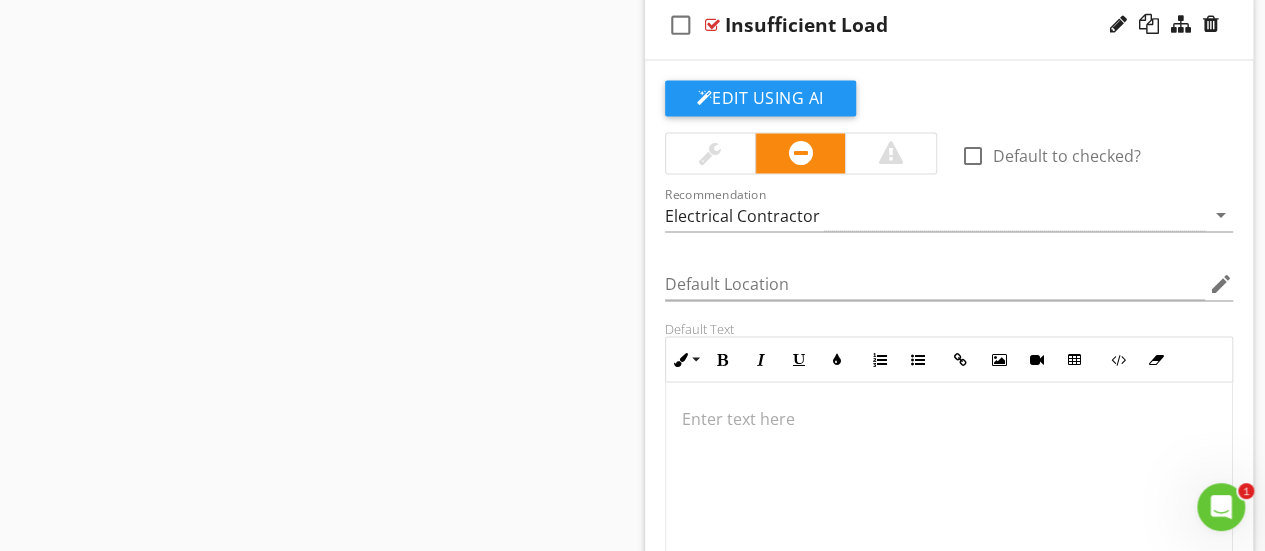 scroll, scrollTop: 1765, scrollLeft: 0, axis: vertical 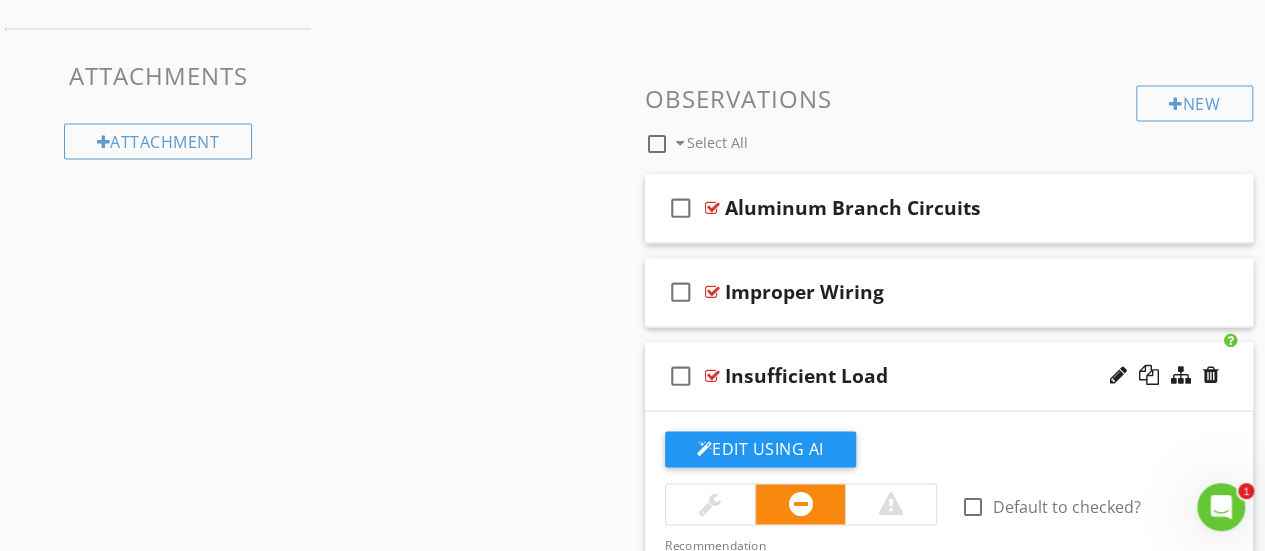 click on "check_box_outline_blank" at bounding box center (681, 376) 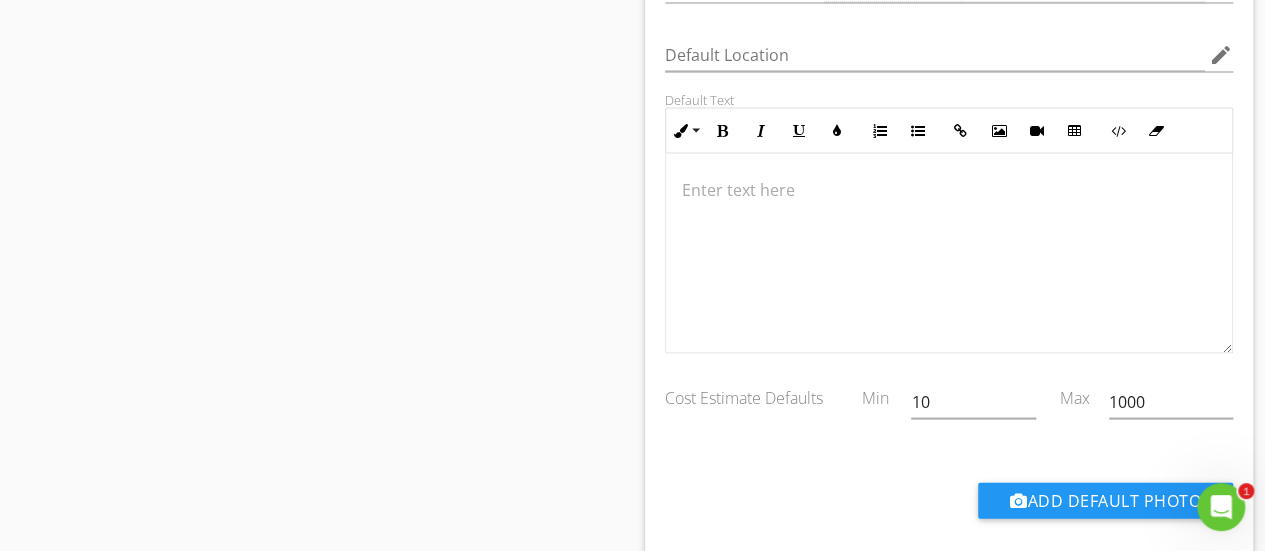 scroll, scrollTop: 1965, scrollLeft: 0, axis: vertical 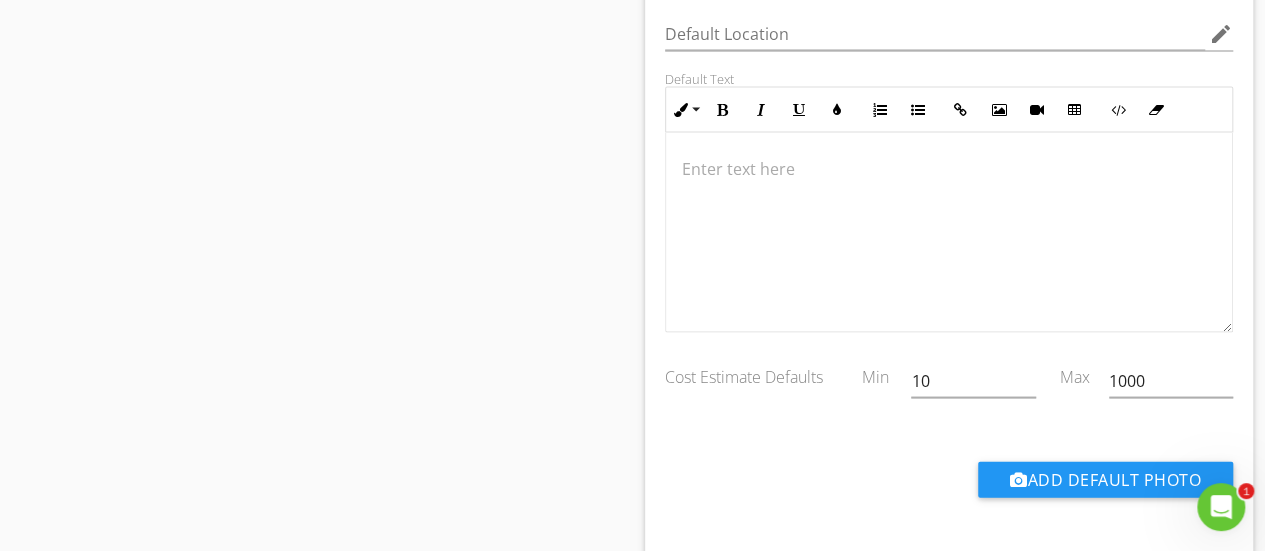 click at bounding box center [949, 233] 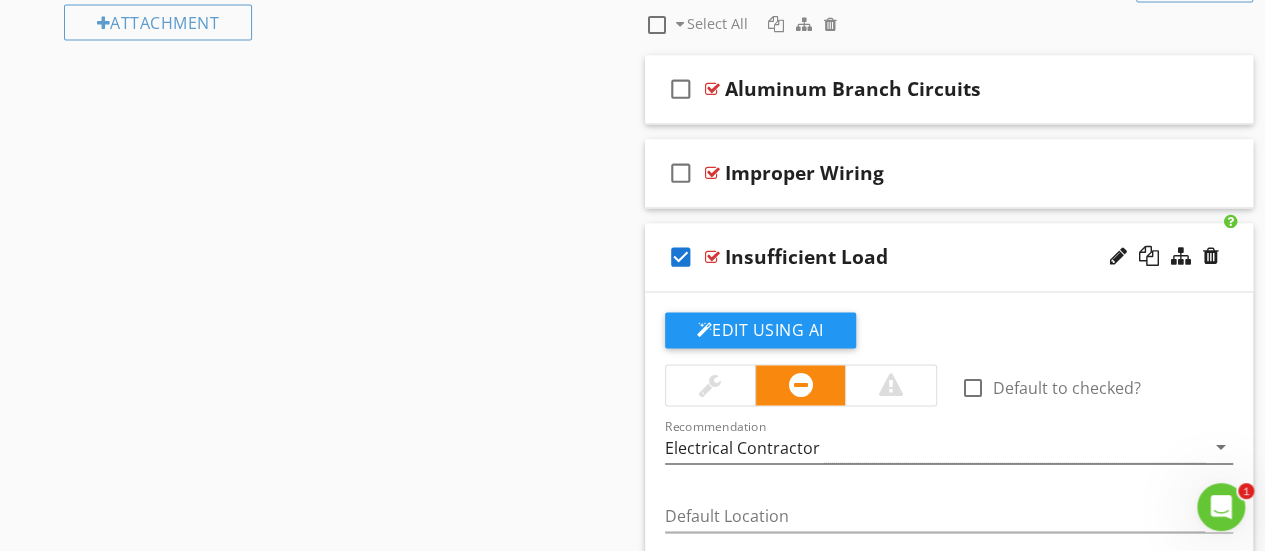 scroll, scrollTop: 1665, scrollLeft: 0, axis: vertical 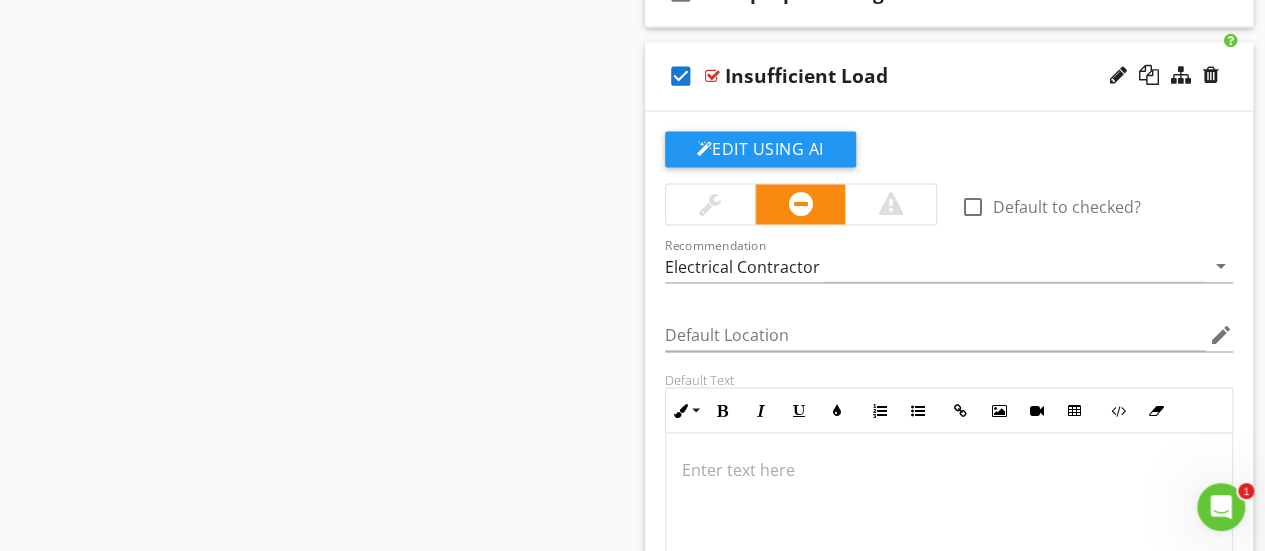 click at bounding box center [712, 76] 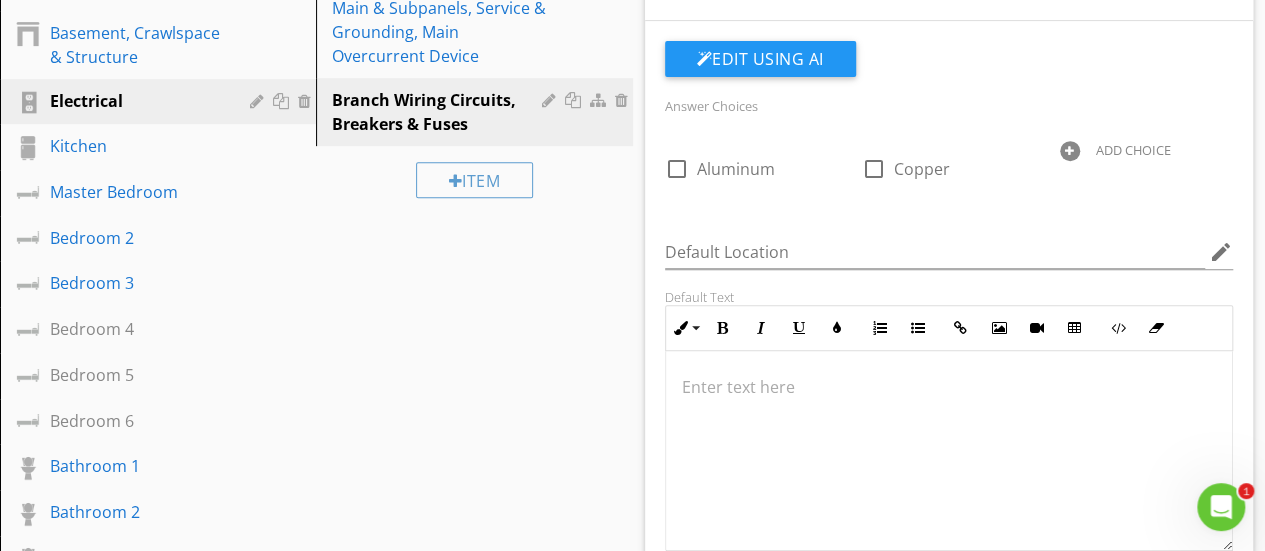 scroll, scrollTop: 406, scrollLeft: 0, axis: vertical 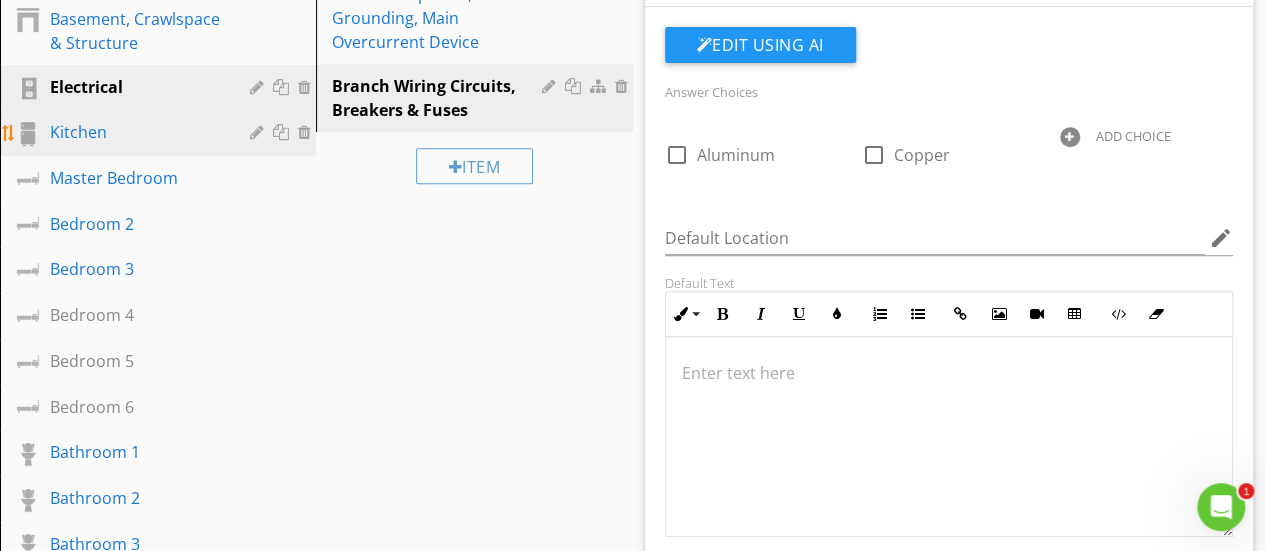 click on "Kitchen" at bounding box center (135, 132) 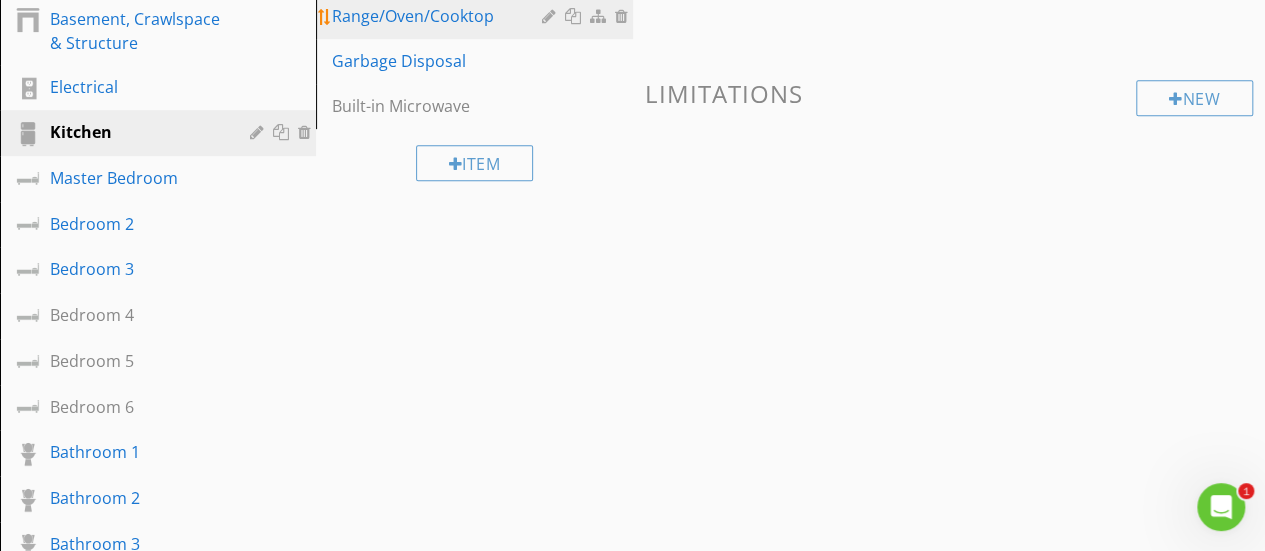 click on "Range/Oven/Cooktop" at bounding box center [439, 16] 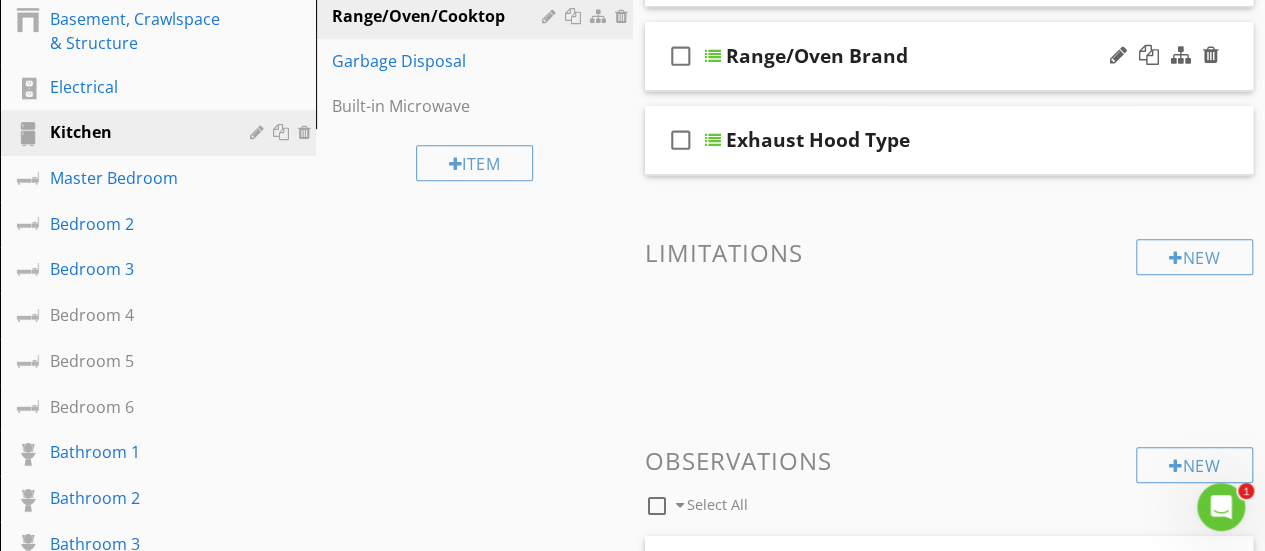 click on "Range/Oven Brand" at bounding box center [817, 56] 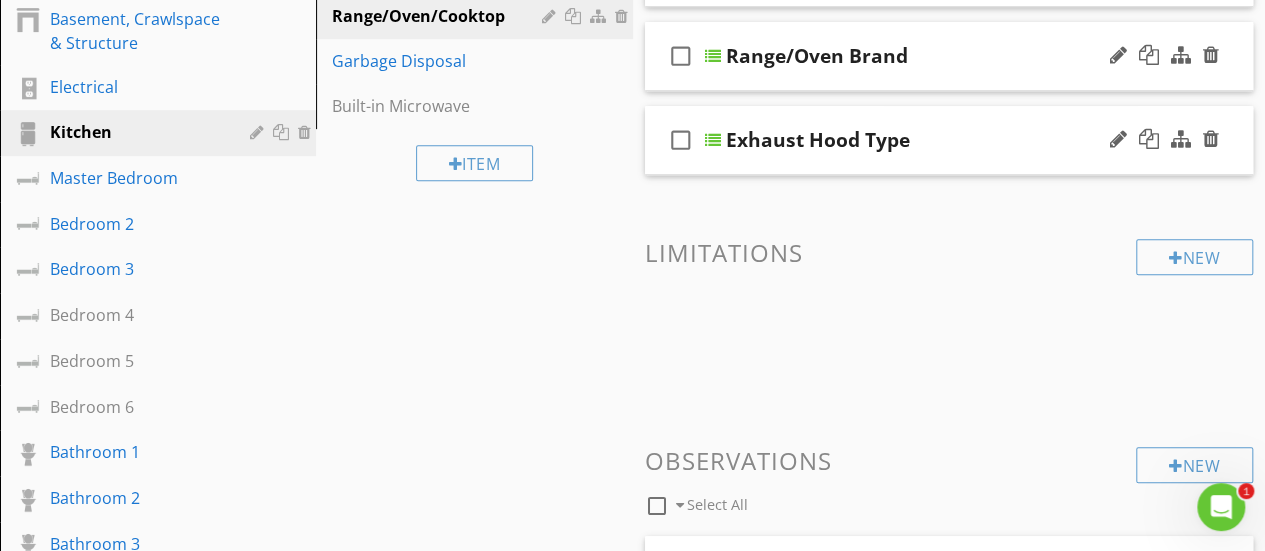 click at bounding box center (713, 140) 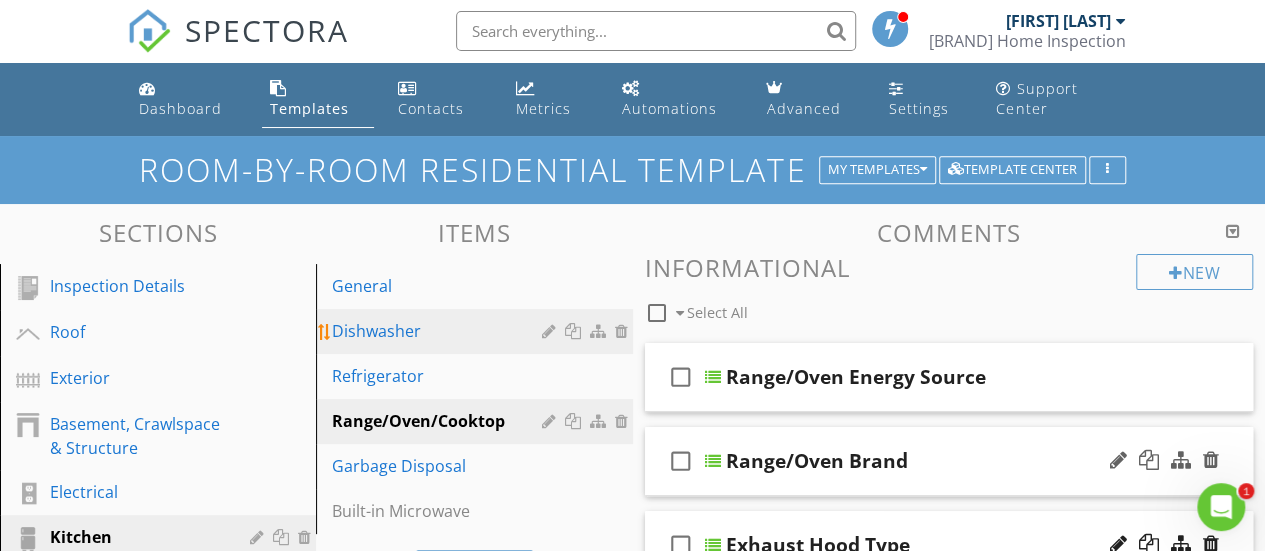 scroll, scrollTop: 0, scrollLeft: 0, axis: both 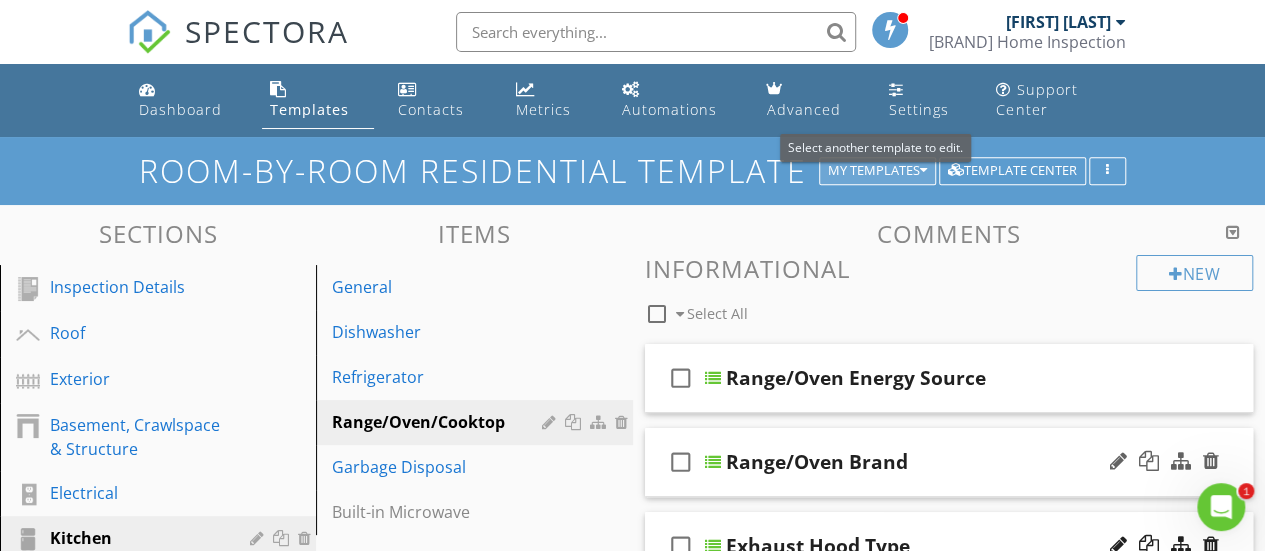 click on "My Templates" at bounding box center [877, 171] 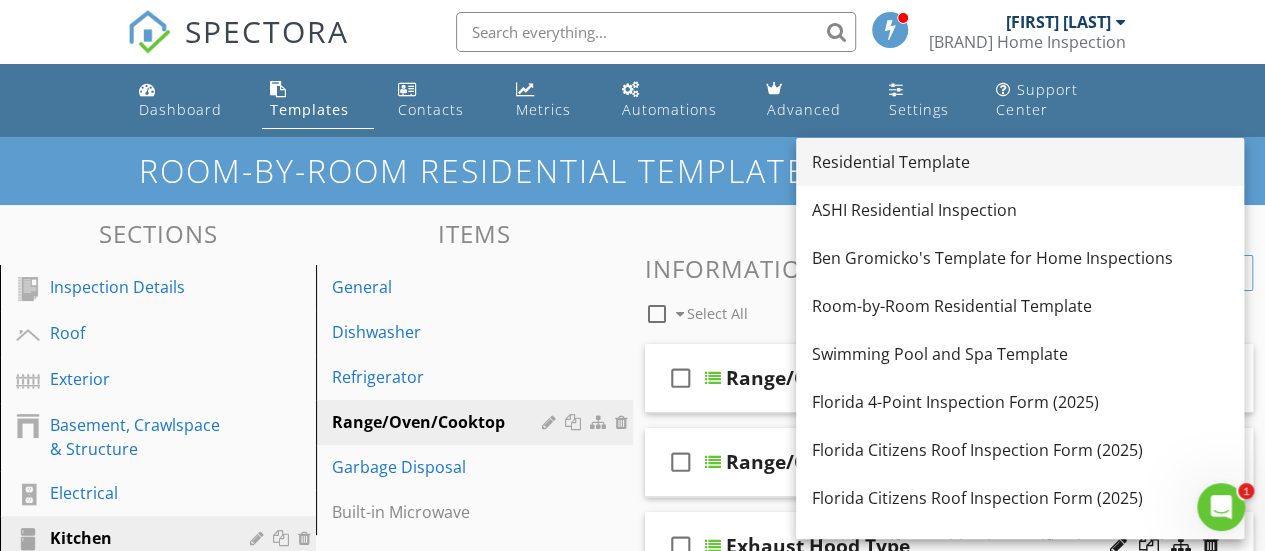 click on "Residential Template" at bounding box center (1020, 162) 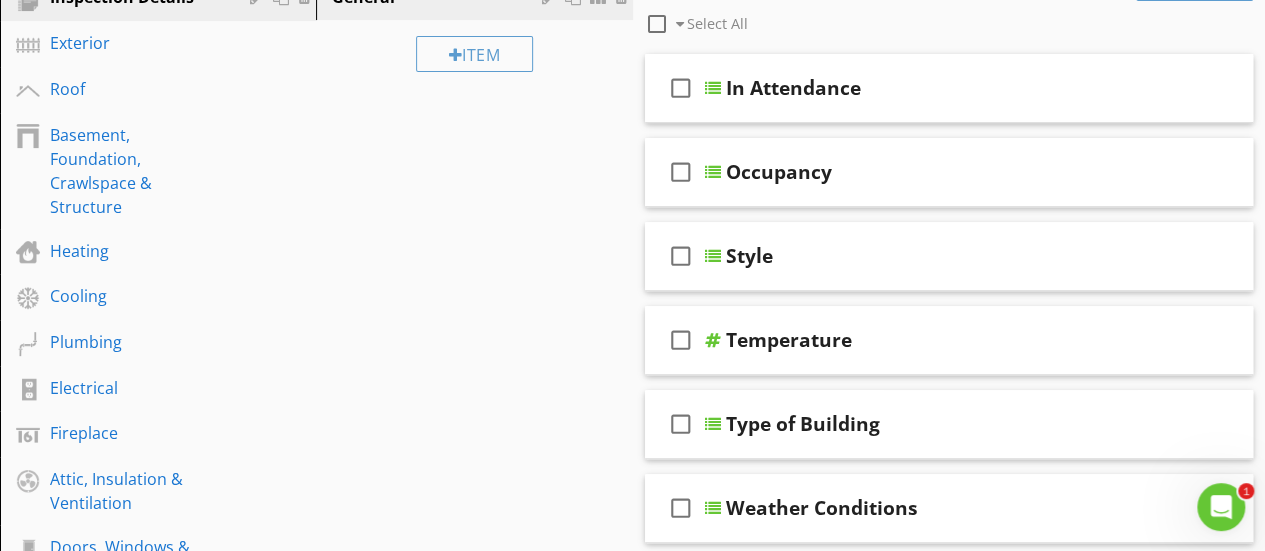 scroll, scrollTop: 300, scrollLeft: 0, axis: vertical 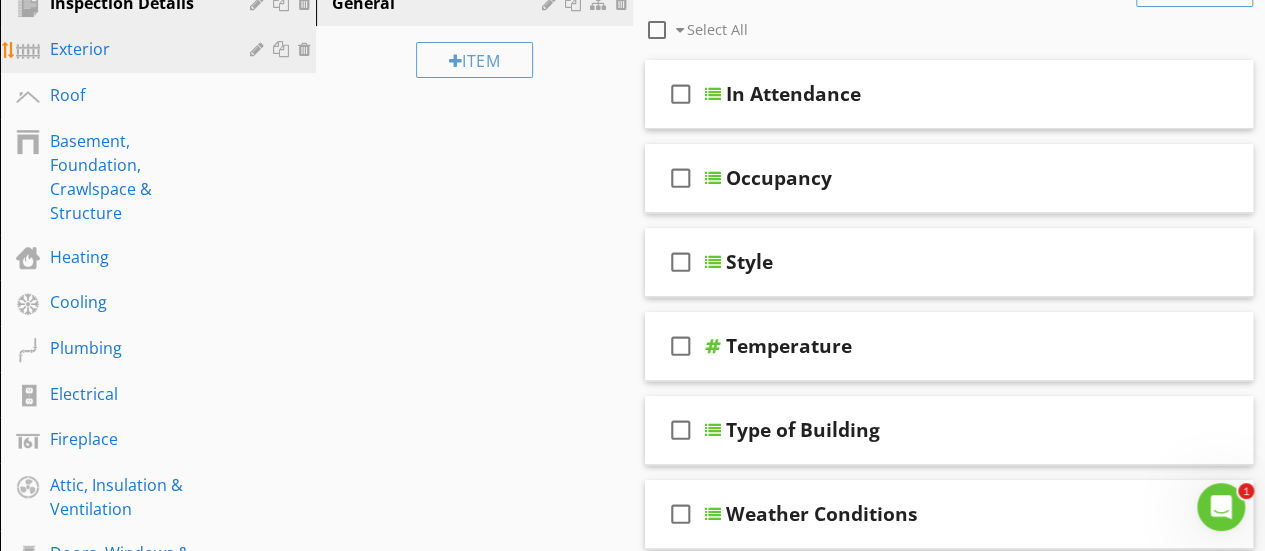 click on "Exterior" at bounding box center (135, 49) 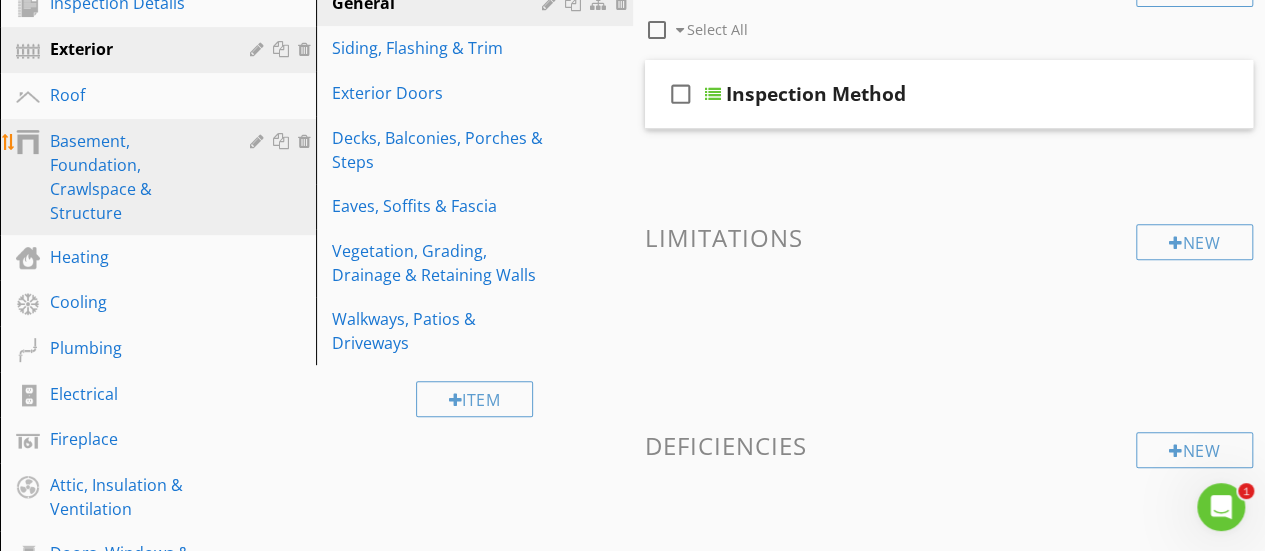 scroll, scrollTop: 200, scrollLeft: 0, axis: vertical 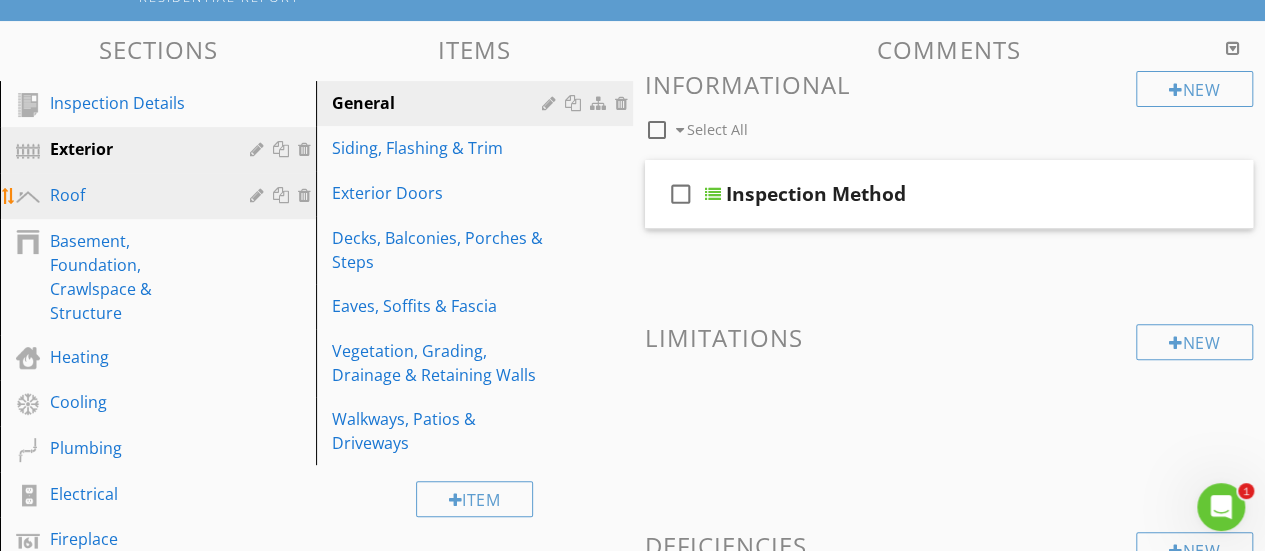 click on "Roof" at bounding box center (161, 196) 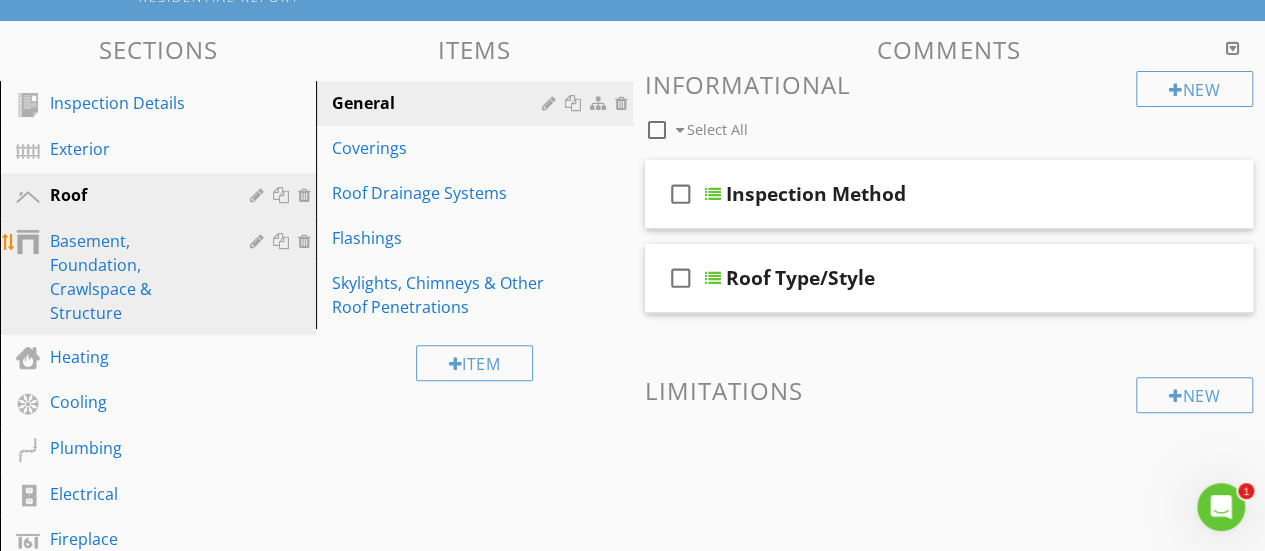 click on "Basement, Foundation, Crawlspace & Structure" at bounding box center [135, 277] 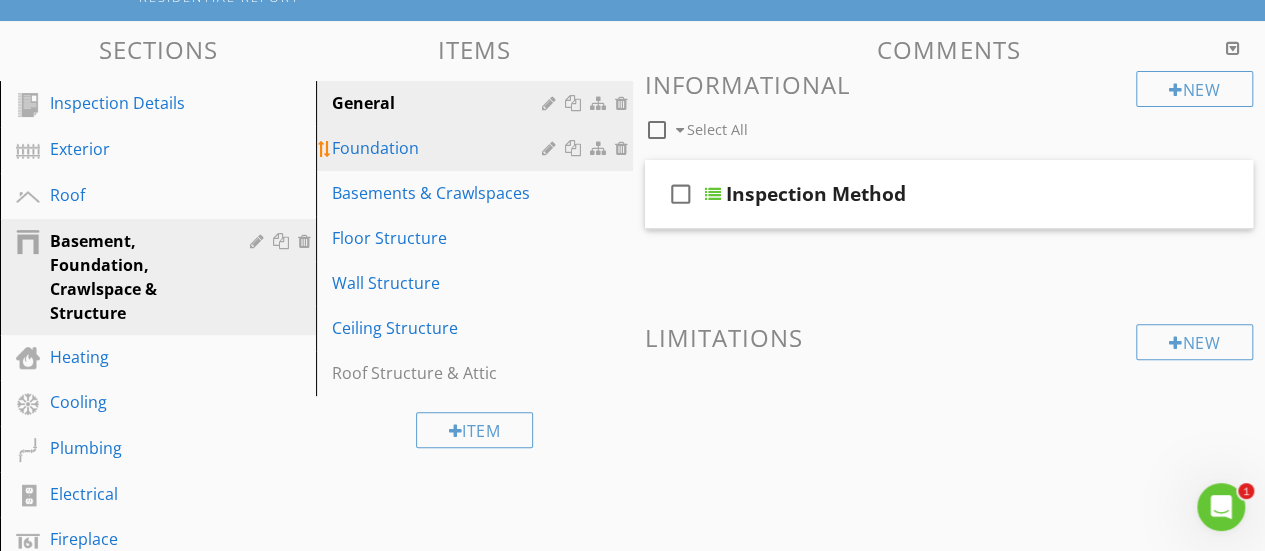 click on "Foundation" at bounding box center [439, 148] 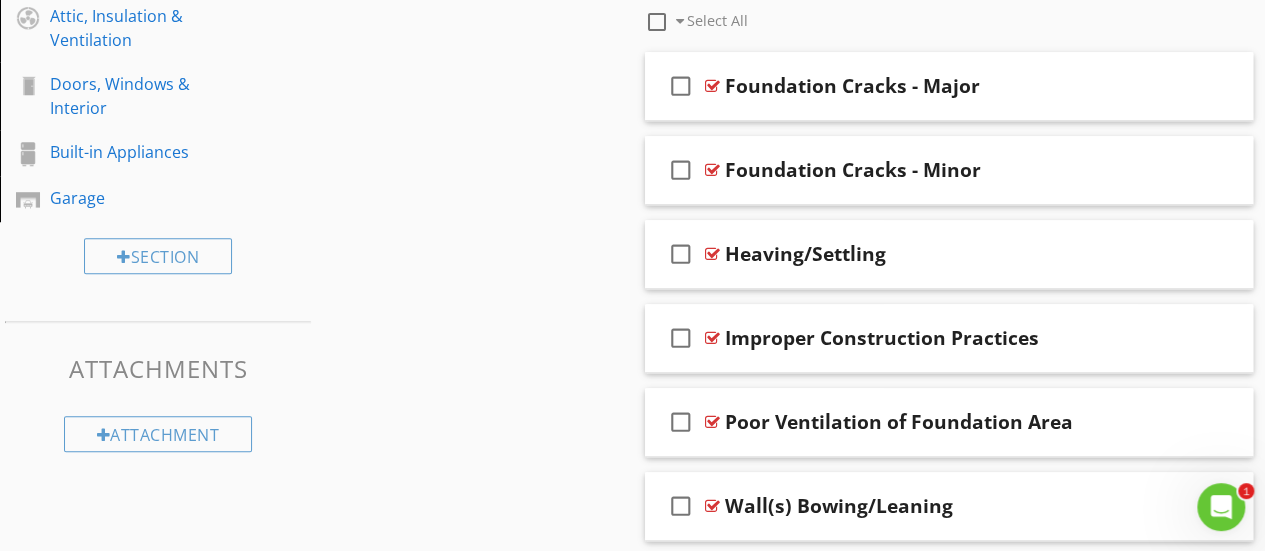 scroll, scrollTop: 800, scrollLeft: 0, axis: vertical 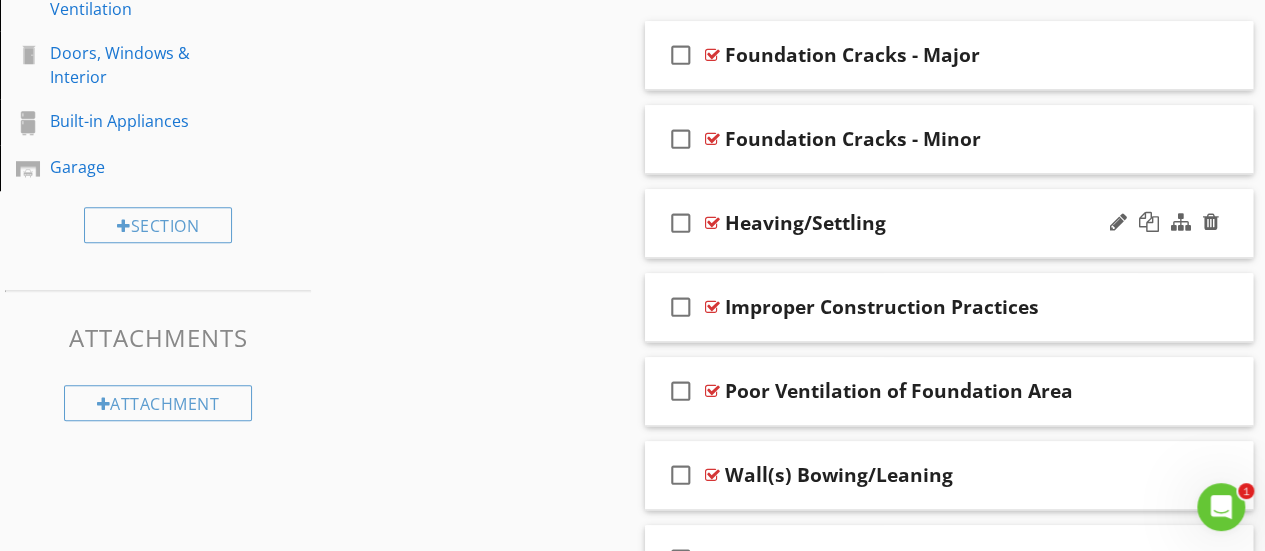 click at bounding box center (712, 223) 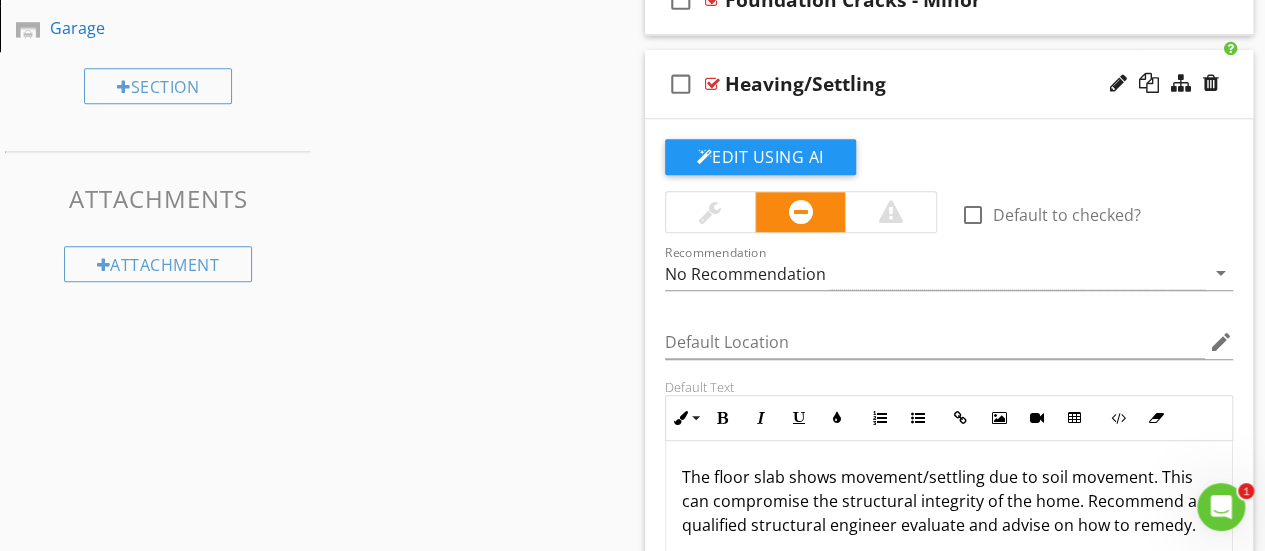 scroll, scrollTop: 1100, scrollLeft: 0, axis: vertical 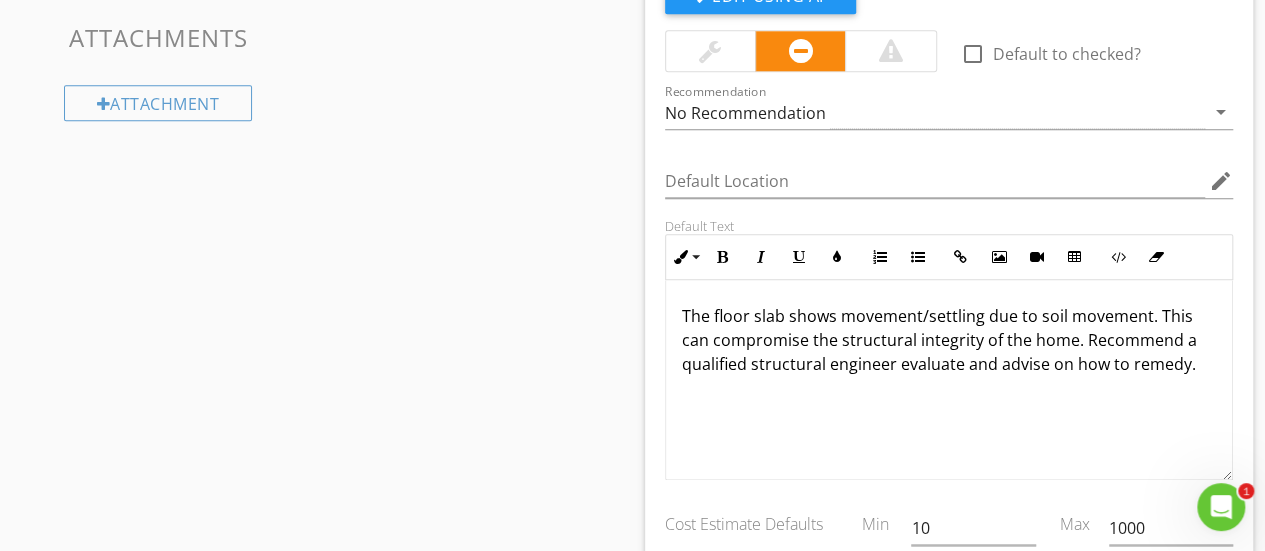 click on "Sections
Inspection Details           Exterior           Roof           Basement, Foundation, Crawlspace & Structure           Heating           Cooling           Plumbing           Electrical           Fireplace           Attic, Insulation & Ventilation           Doors, Windows & Interior           Built-in Appliances           Garage
Section
Attachments
Attachment
Items
General           Foundation           Basements & Crawlspaces           Floor Structure           Wall Structure           Ceiling Structure           Roof Structure & Attic
Item
Comments
New
Informational   check_box_outline_blank     Select All       check_box_outline_blank
Material
New
Limitations
New
Deficiencies" at bounding box center (632, 121) 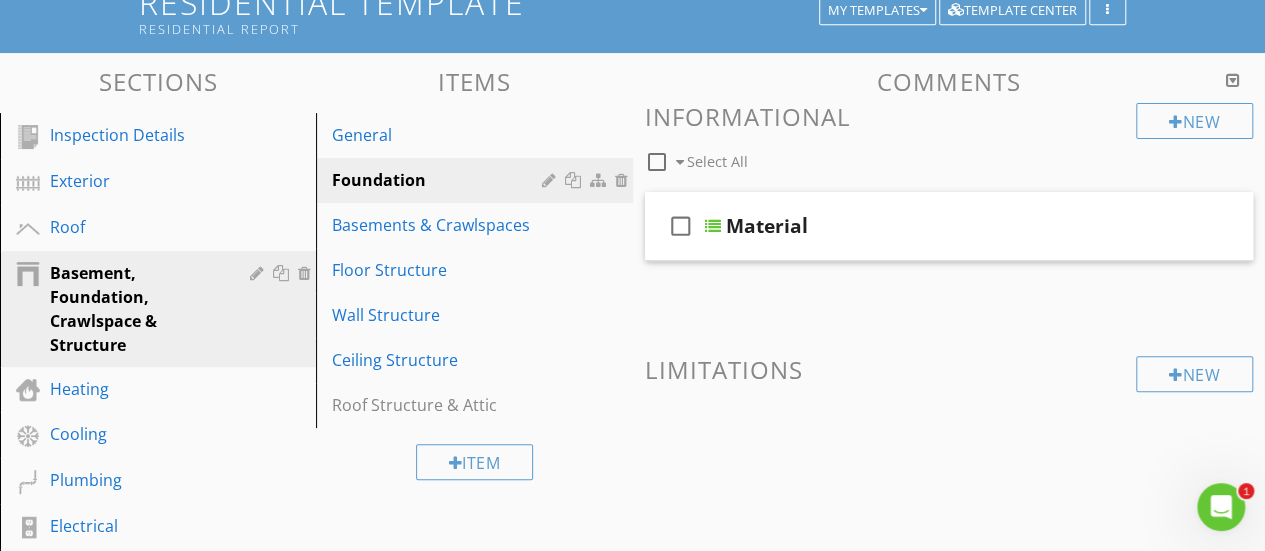 scroll, scrollTop: 100, scrollLeft: 0, axis: vertical 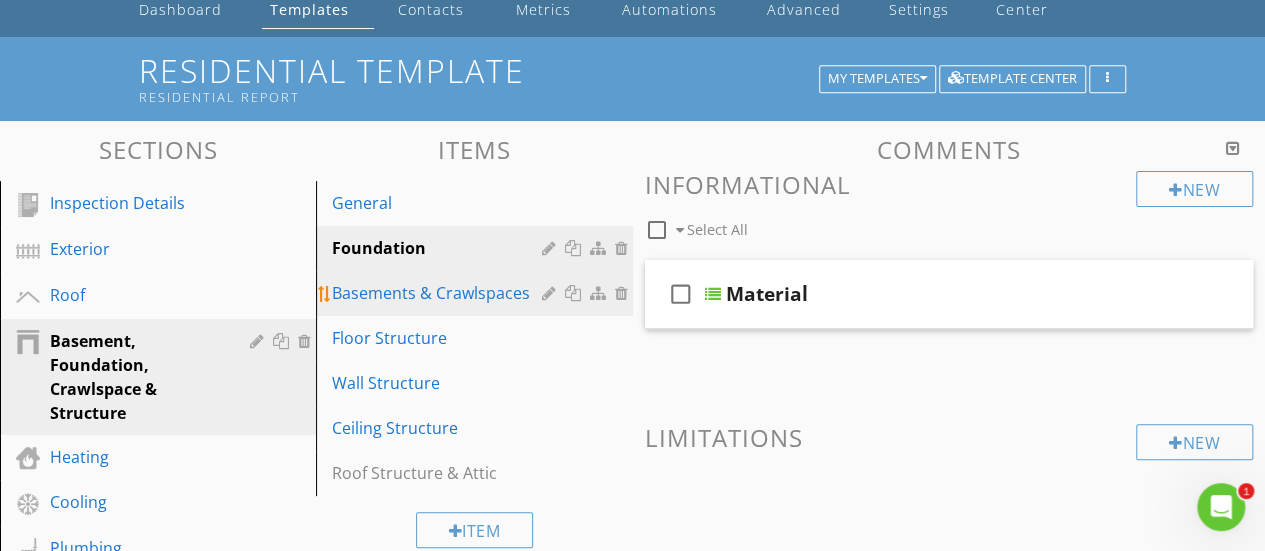click on "Basements & Crawlspaces" at bounding box center [439, 293] 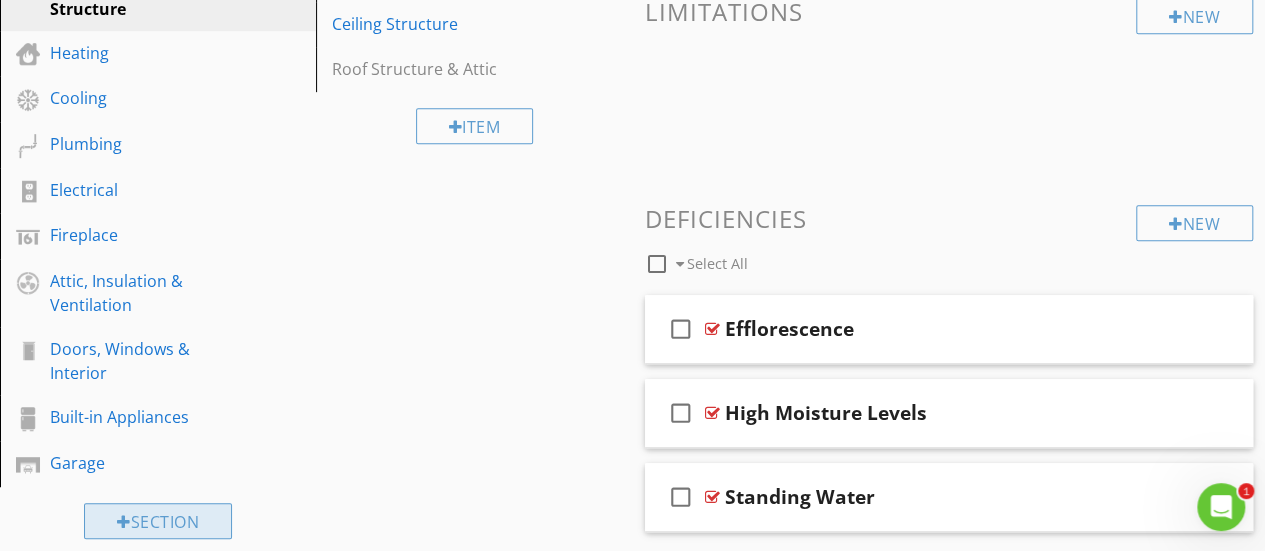 scroll, scrollTop: 504, scrollLeft: 0, axis: vertical 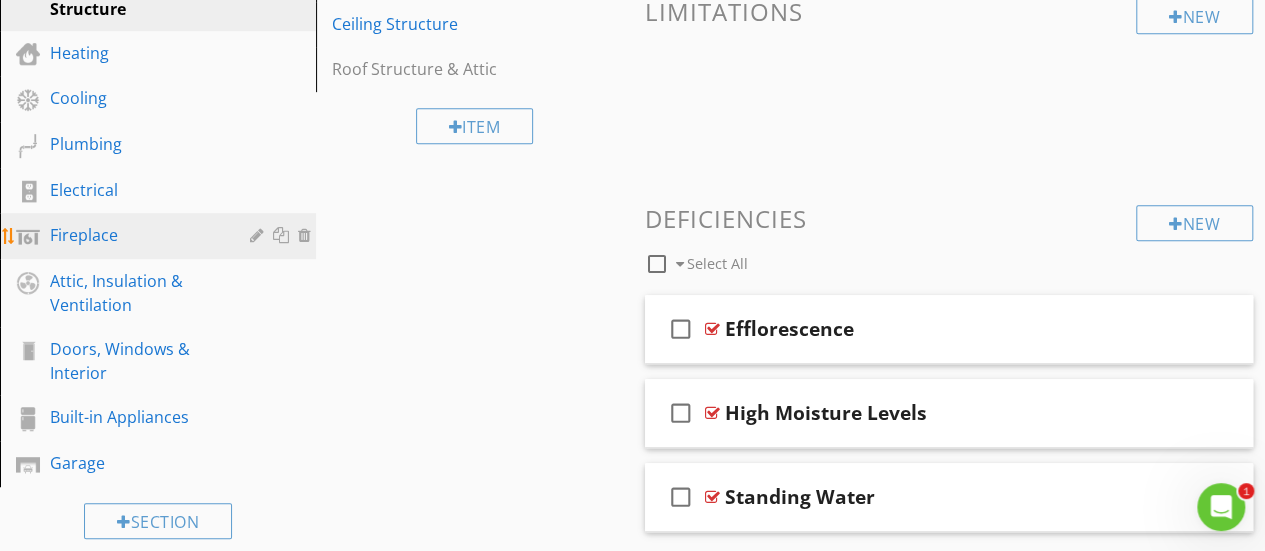 click on "Fireplace" at bounding box center [135, 235] 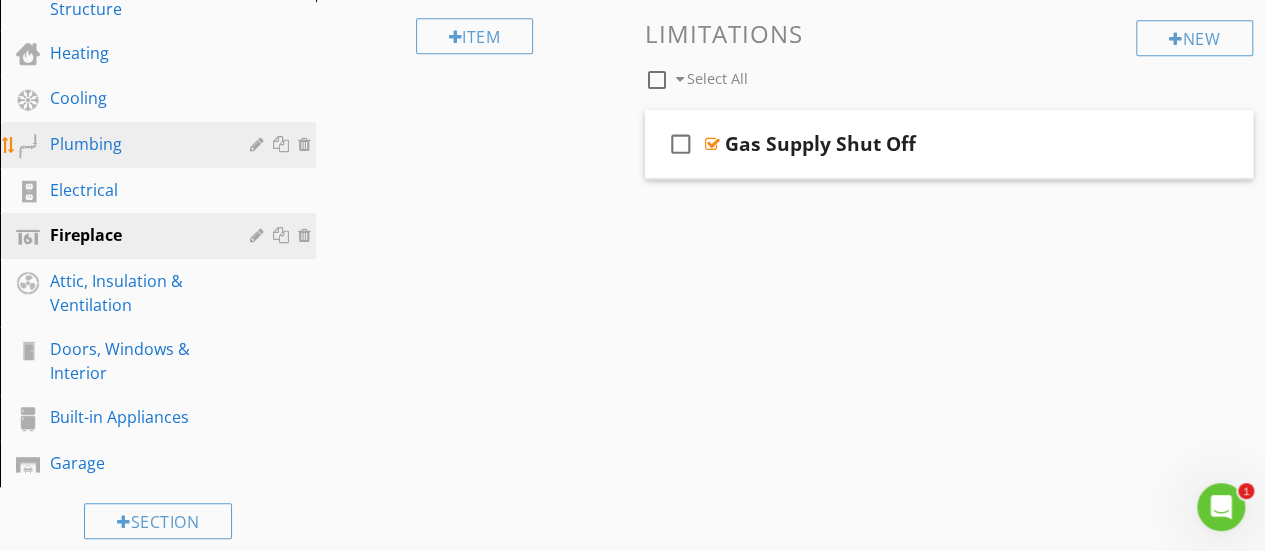 scroll, scrollTop: 604, scrollLeft: 0, axis: vertical 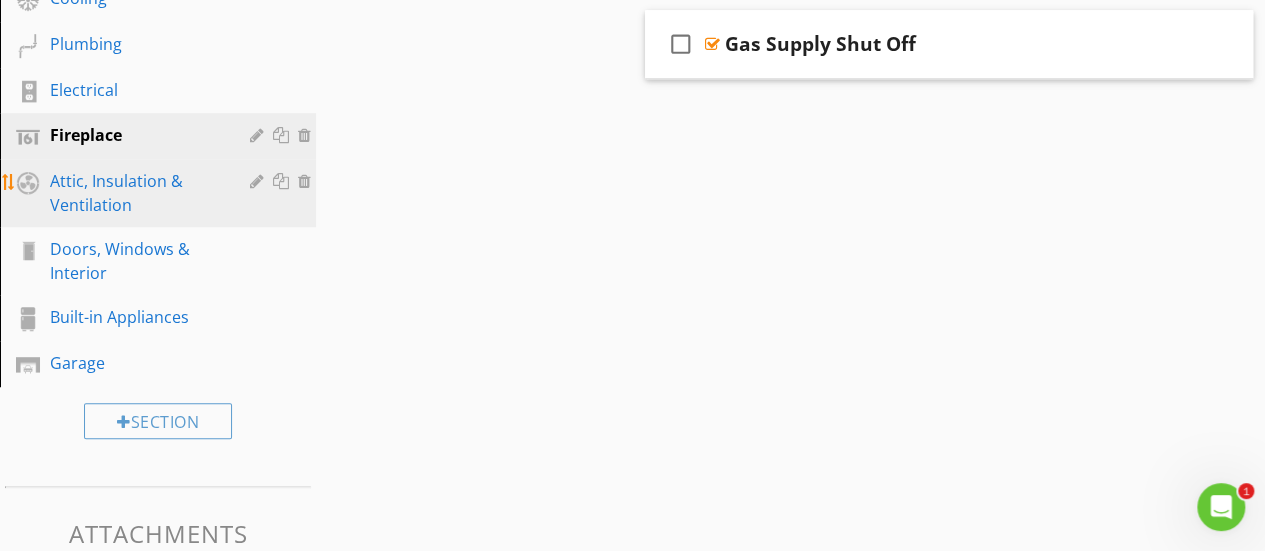 click on "Attic, Insulation & Ventilation" at bounding box center (135, 193) 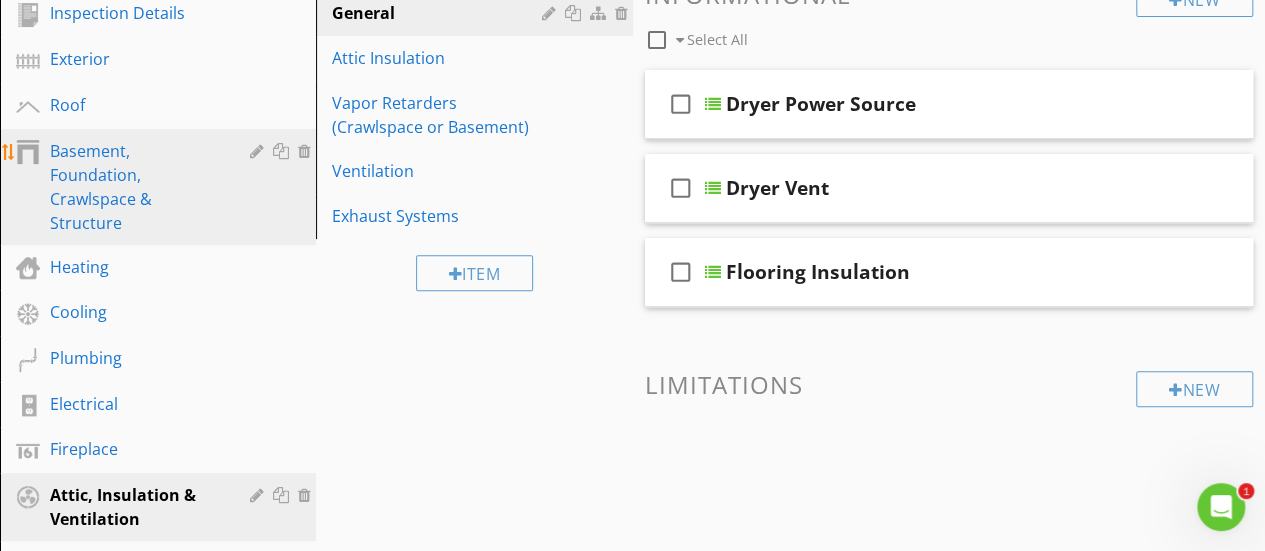 scroll, scrollTop: 304, scrollLeft: 0, axis: vertical 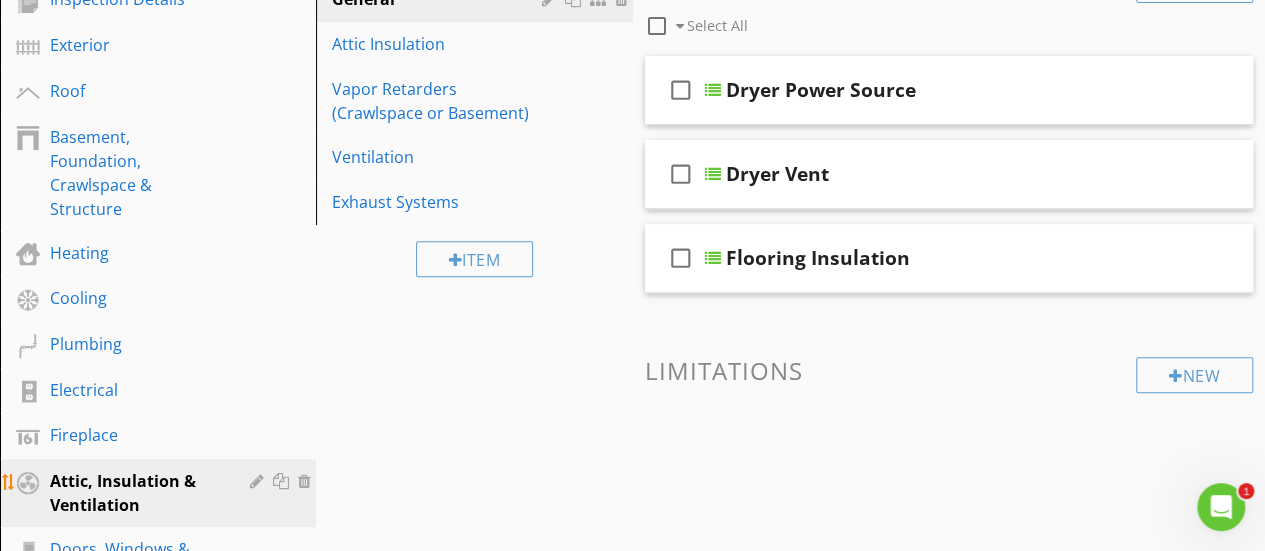 click on "Attic, Insulation & Ventilation" at bounding box center [135, 493] 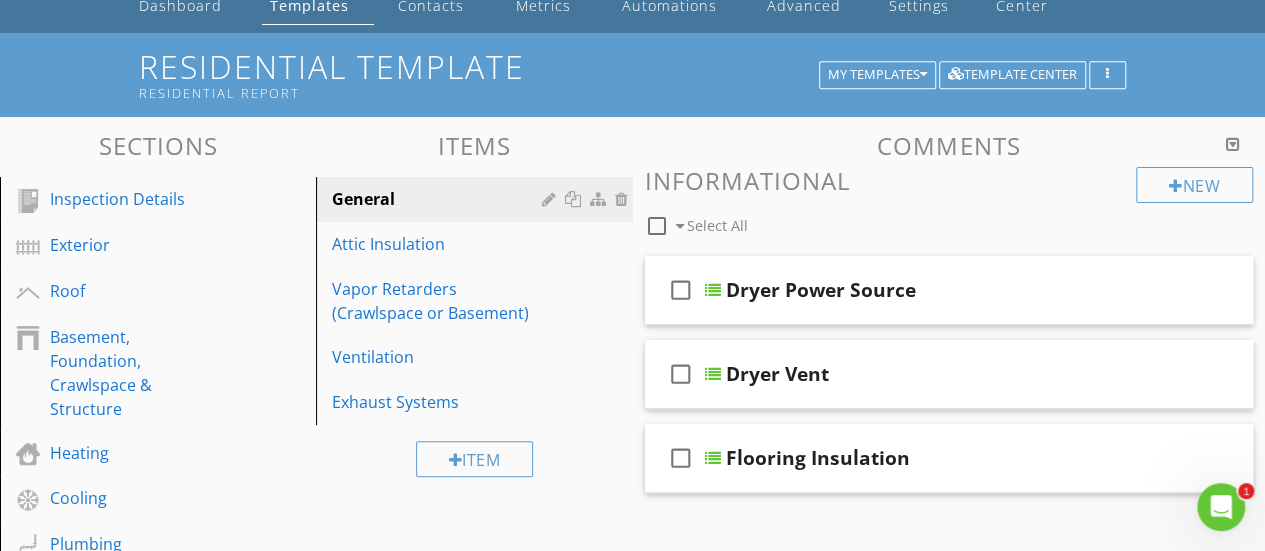 scroll, scrollTop: 304, scrollLeft: 0, axis: vertical 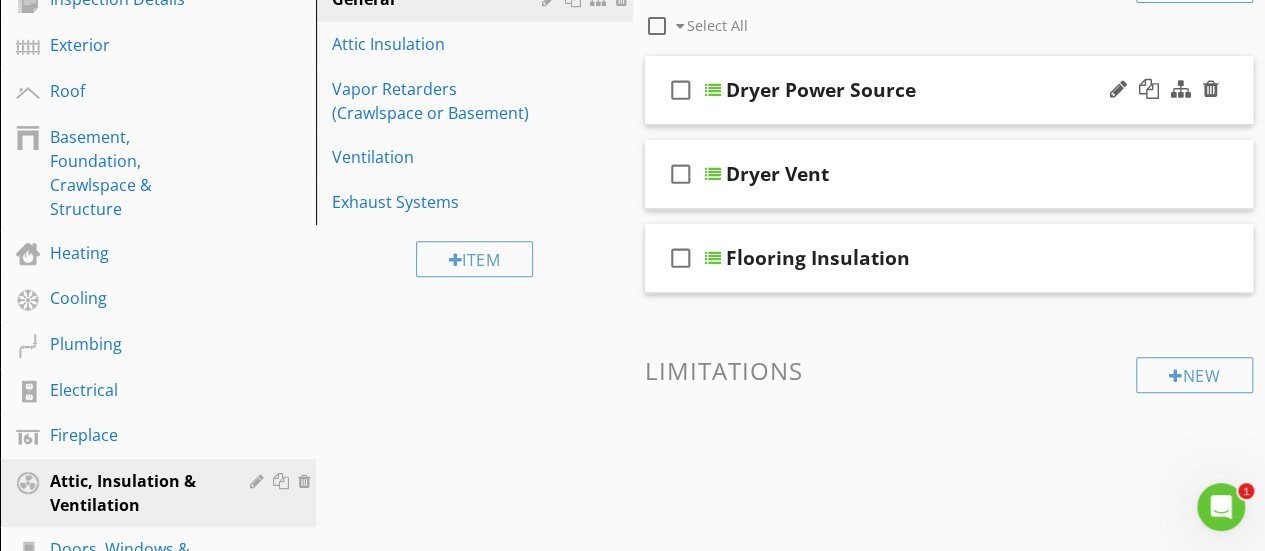 click at bounding box center [713, 90] 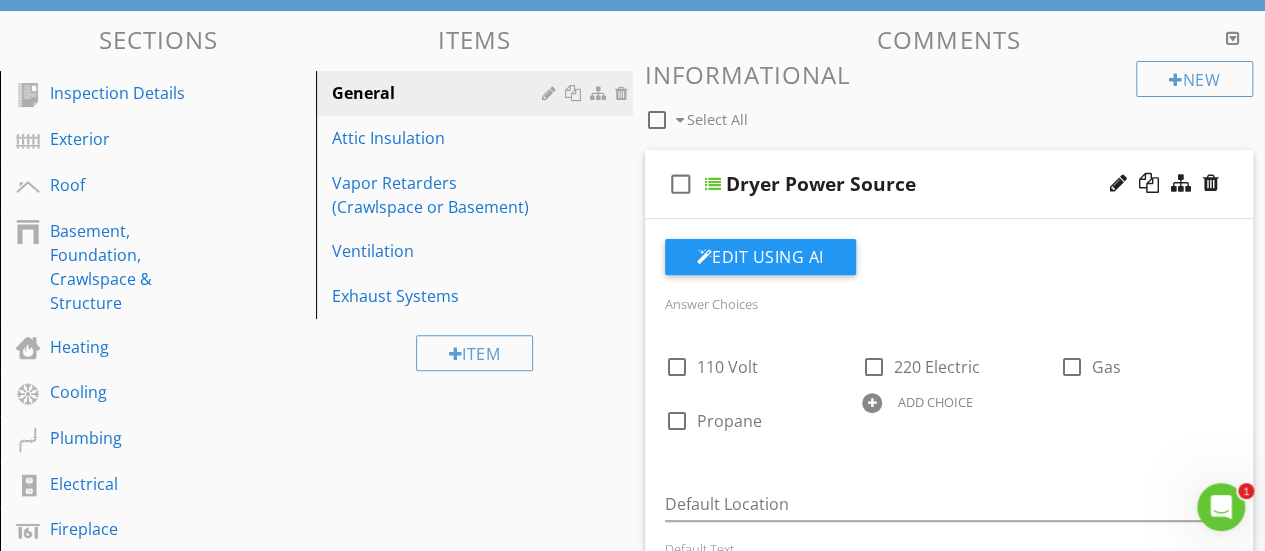 scroll, scrollTop: 204, scrollLeft: 0, axis: vertical 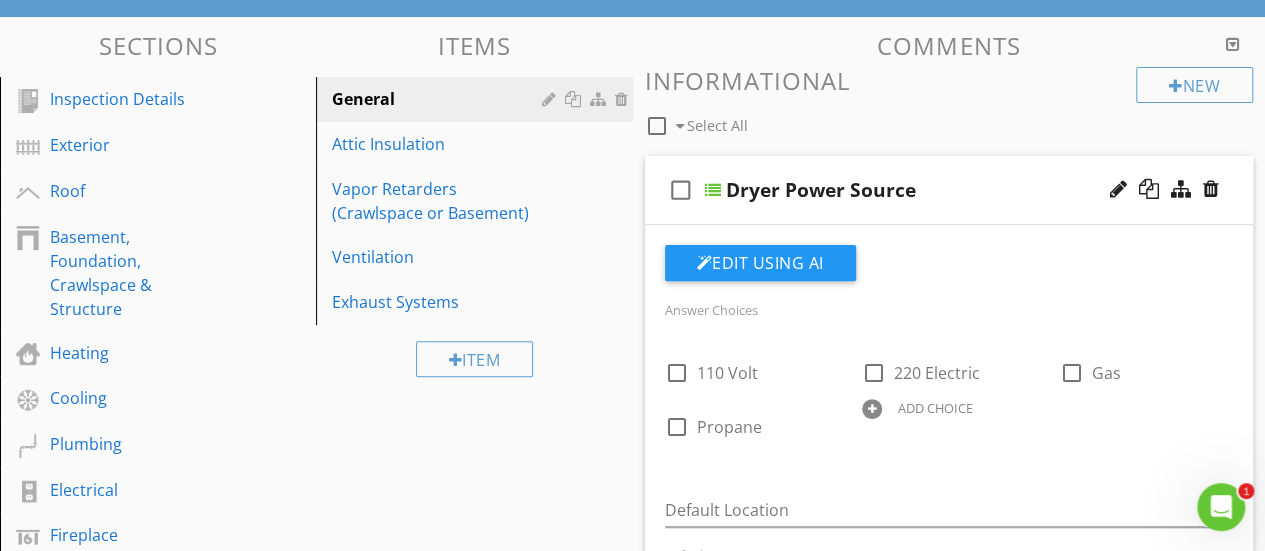 click at bounding box center [713, 190] 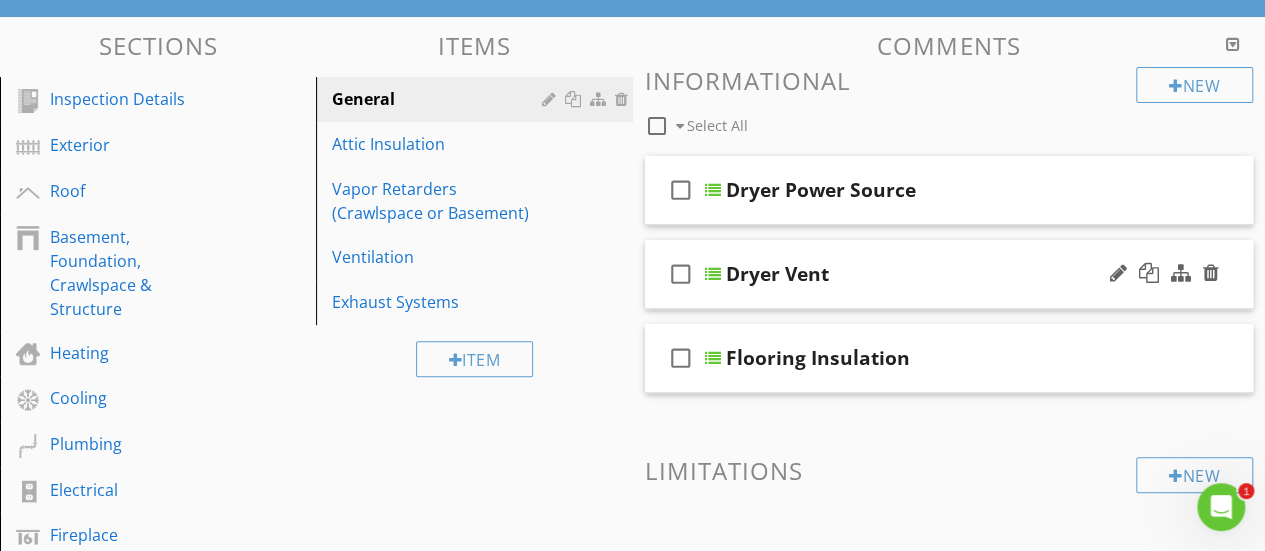 click at bounding box center (713, 274) 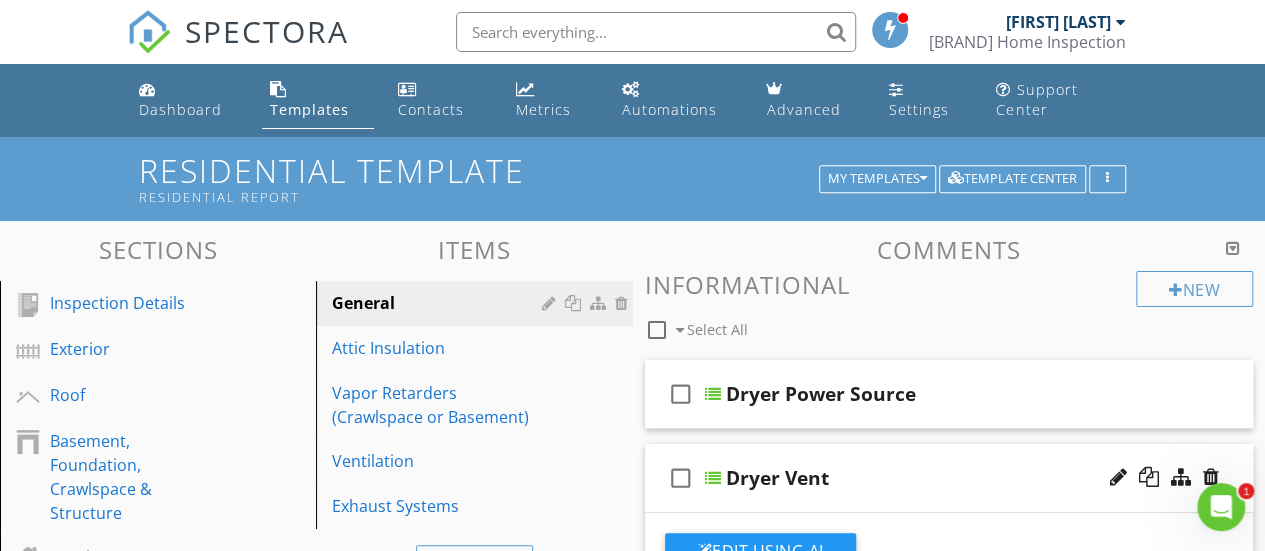scroll, scrollTop: 0, scrollLeft: 0, axis: both 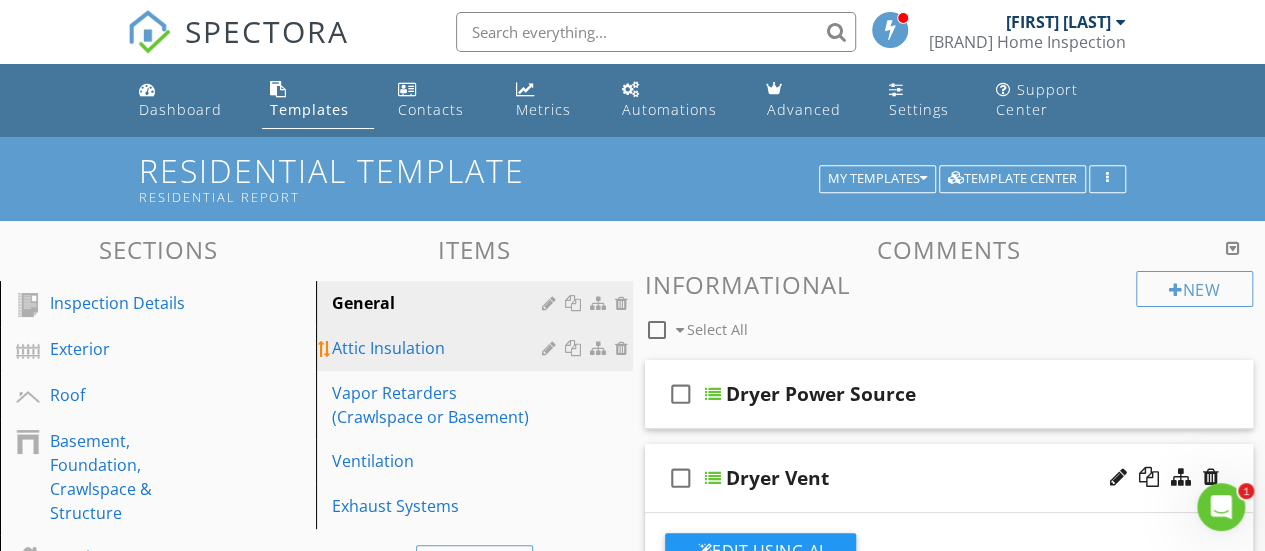 click on "Attic Insulation" at bounding box center [439, 348] 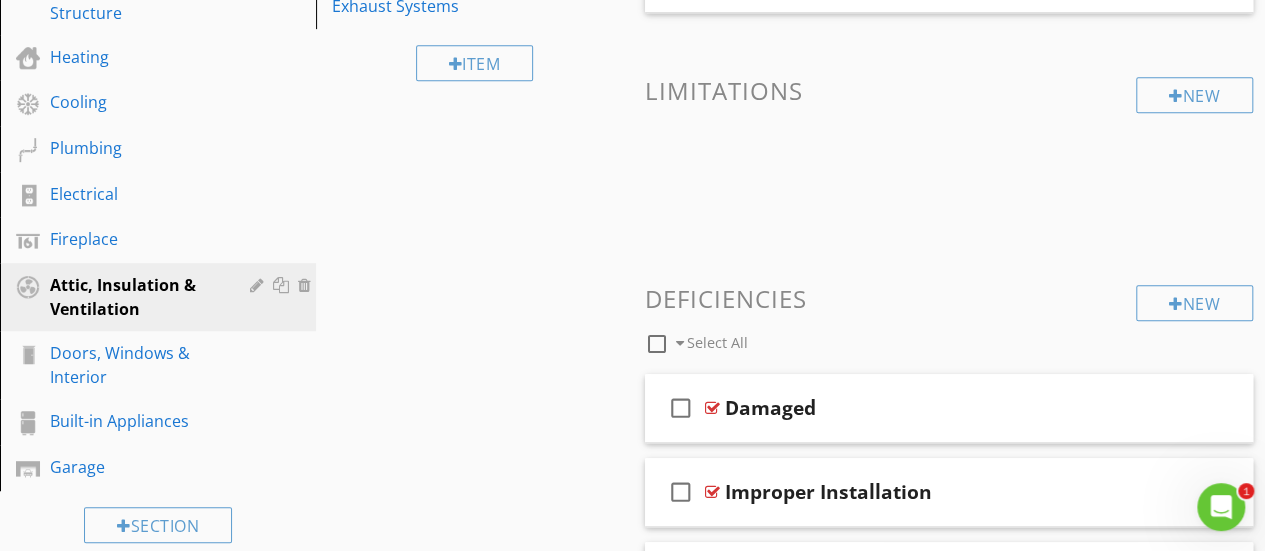 scroll, scrollTop: 600, scrollLeft: 0, axis: vertical 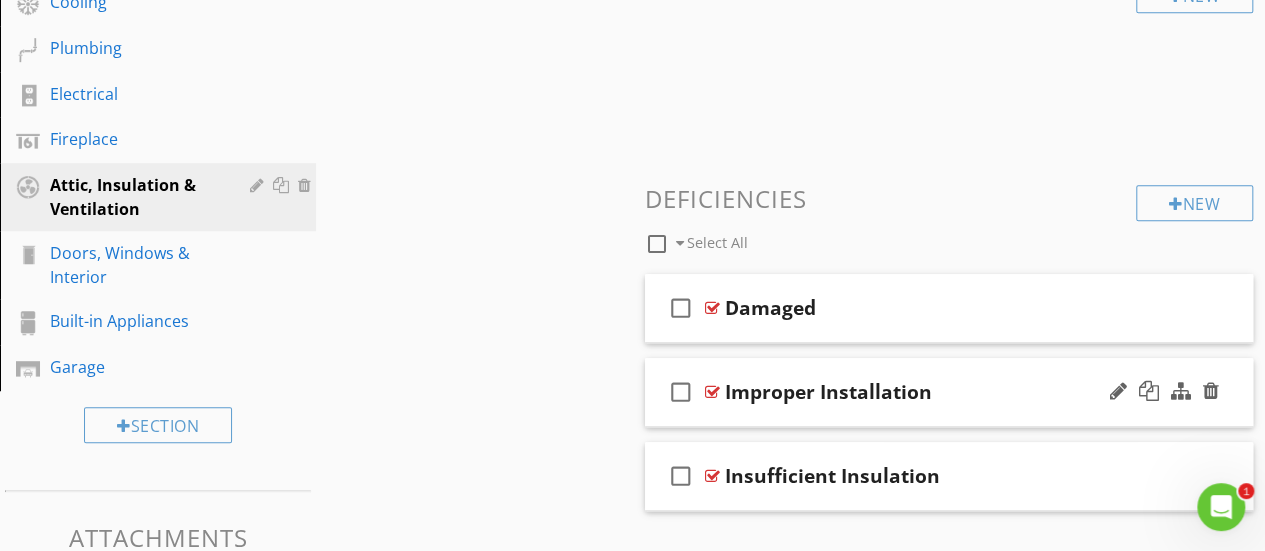 click at bounding box center (712, 392) 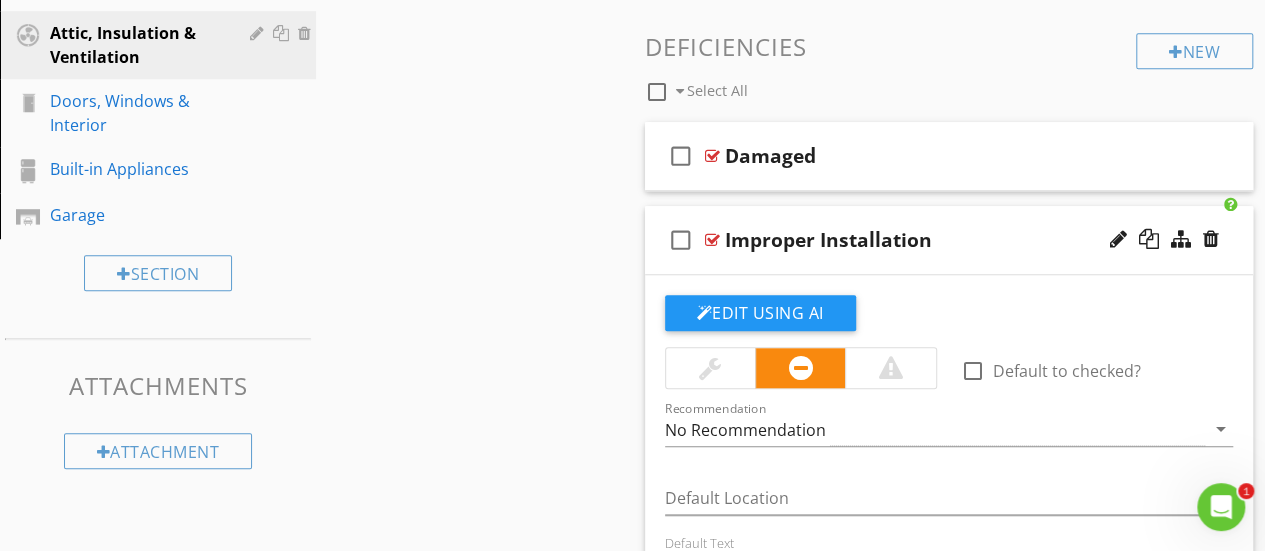 scroll, scrollTop: 700, scrollLeft: 0, axis: vertical 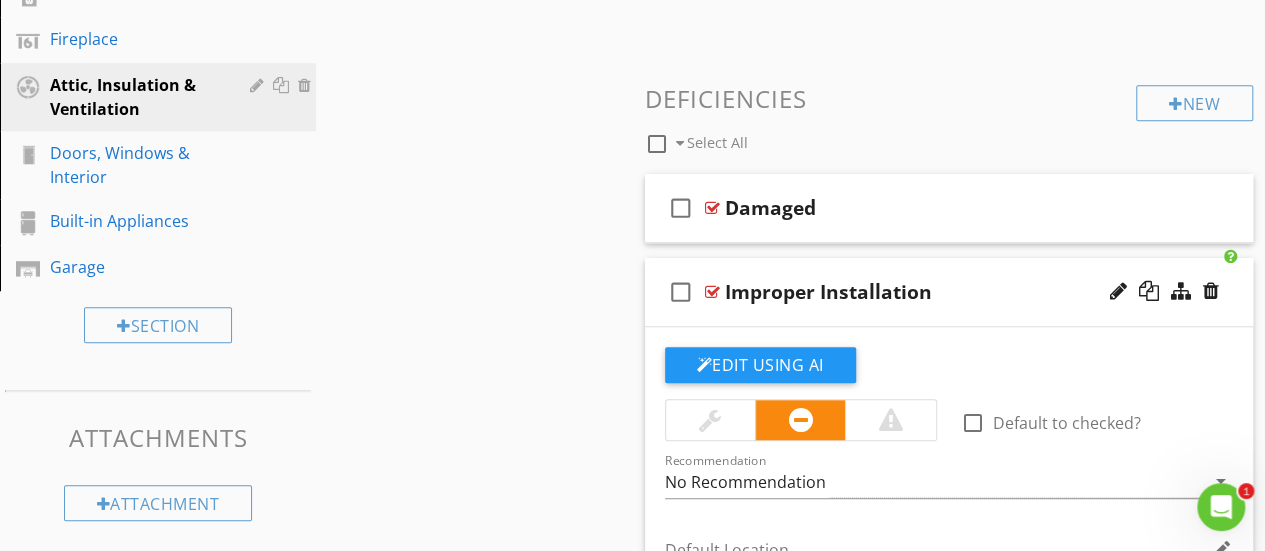 click on "Improper Installation" at bounding box center (828, 292) 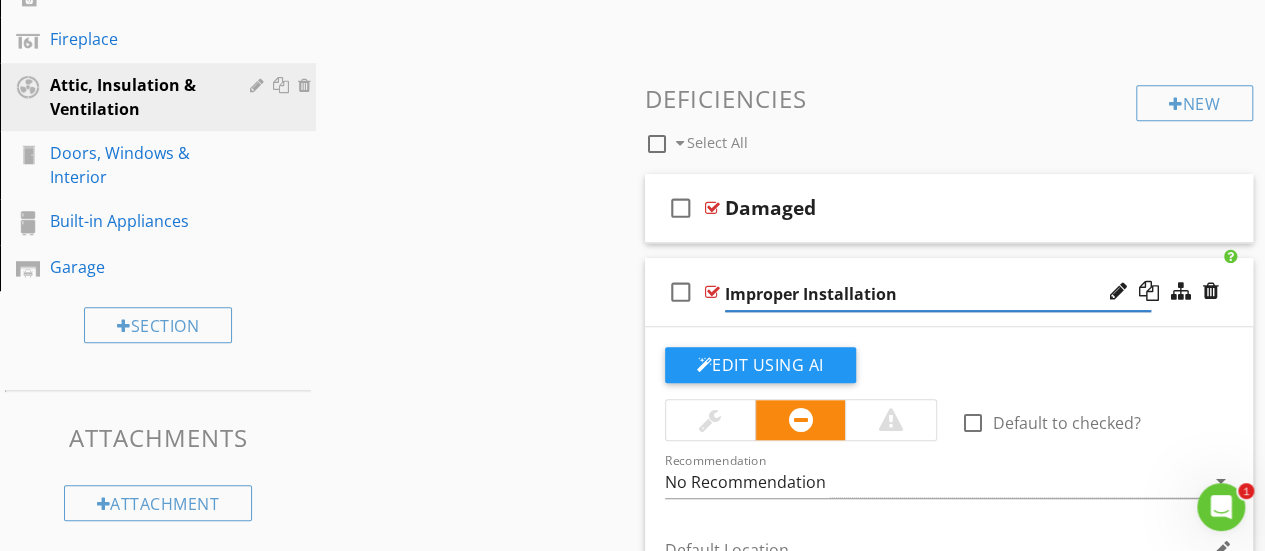 click at bounding box center [712, 292] 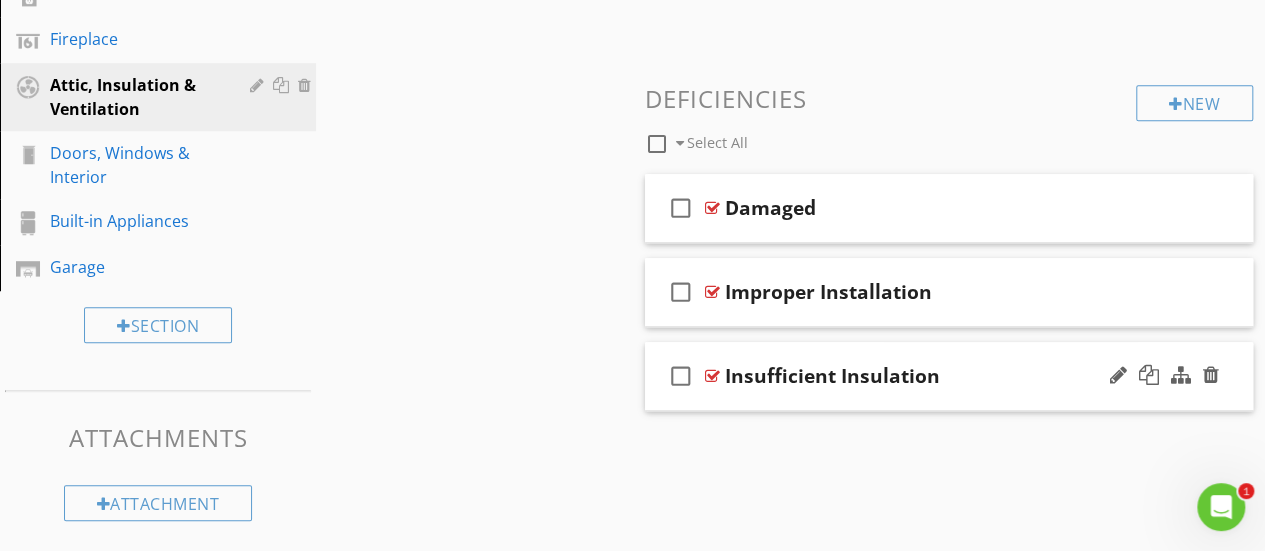 click at bounding box center [712, 376] 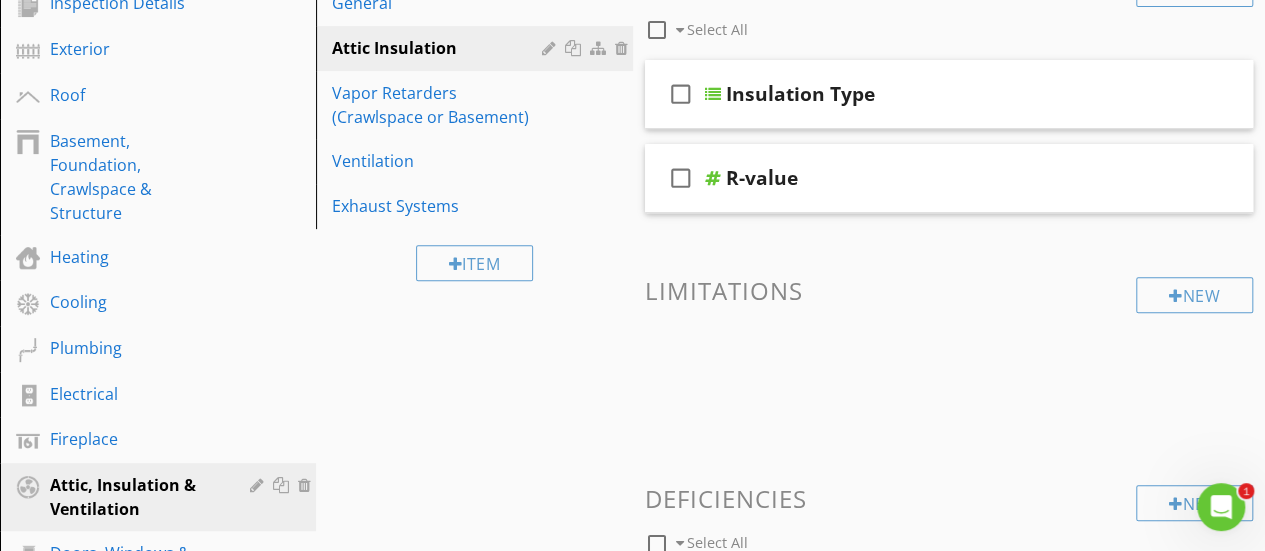 scroll, scrollTop: 0, scrollLeft: 0, axis: both 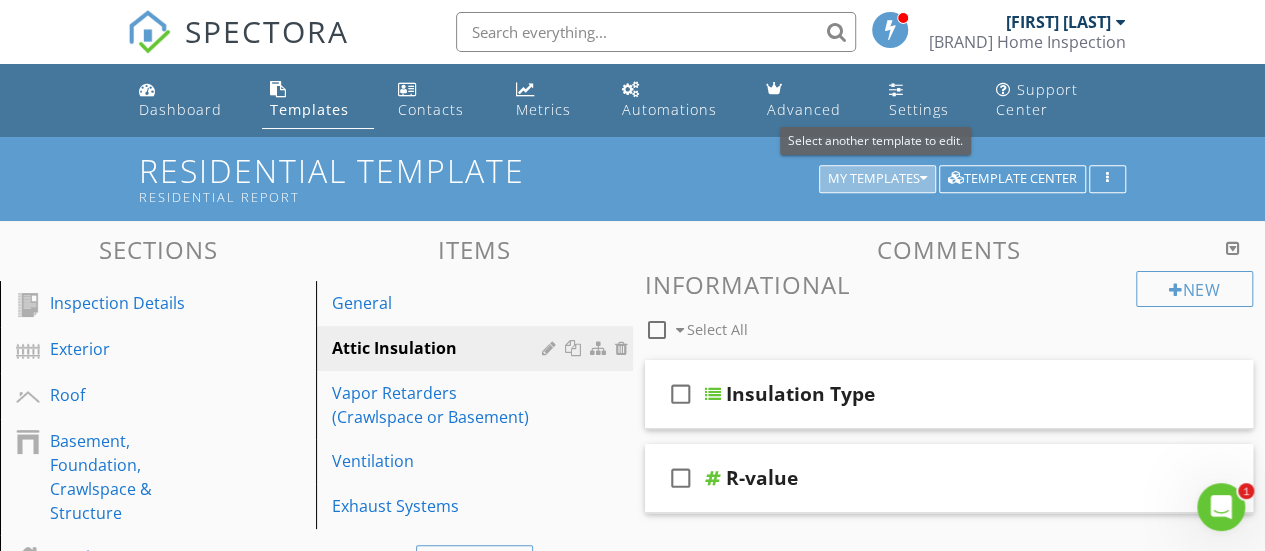 click at bounding box center [923, 179] 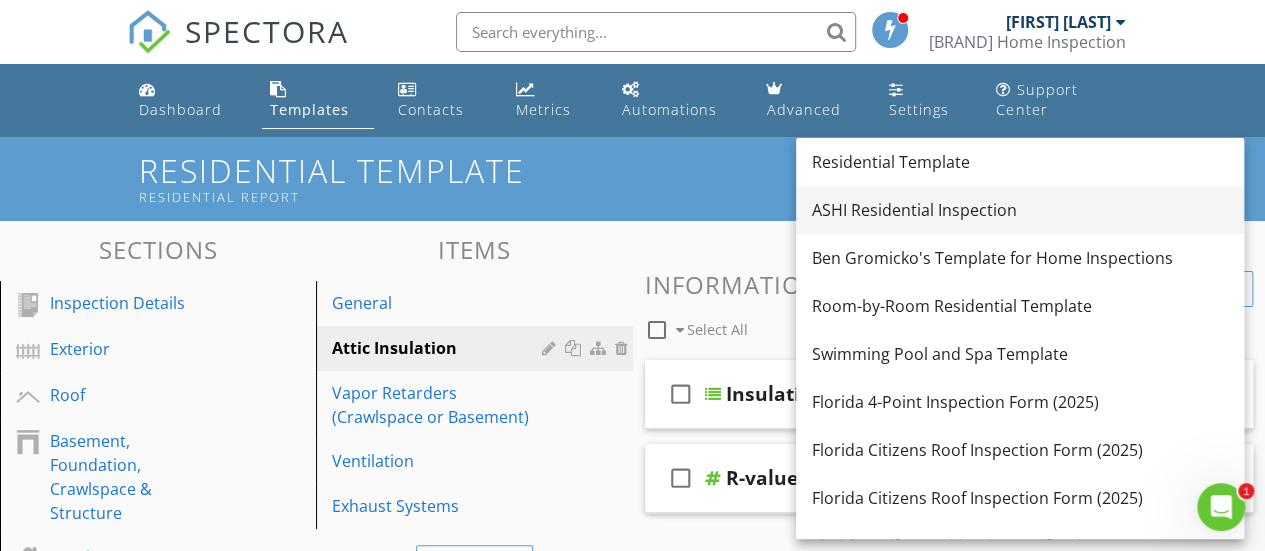 click on "ASHI Residential Inspection" at bounding box center (1020, 210) 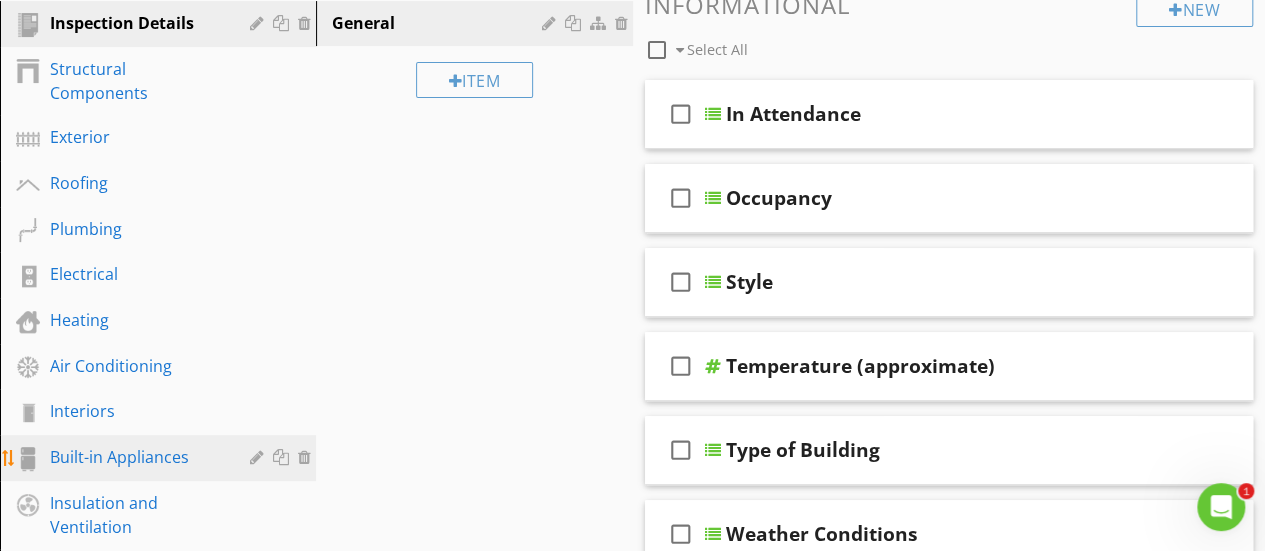scroll, scrollTop: 300, scrollLeft: 0, axis: vertical 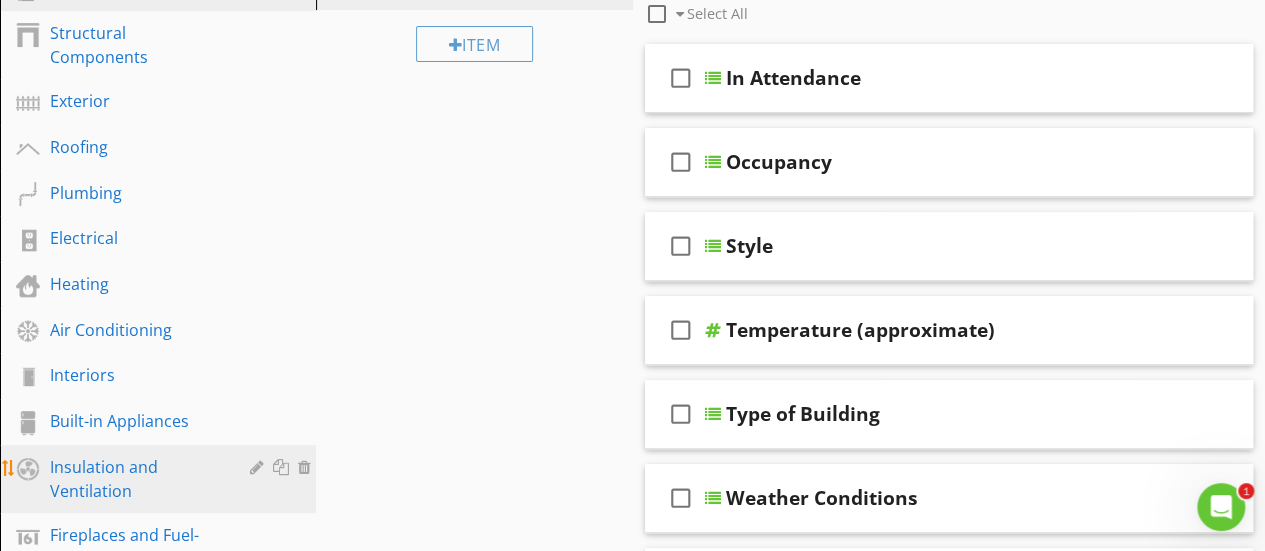 click on "Insulation and Ventilation" at bounding box center (135, 479) 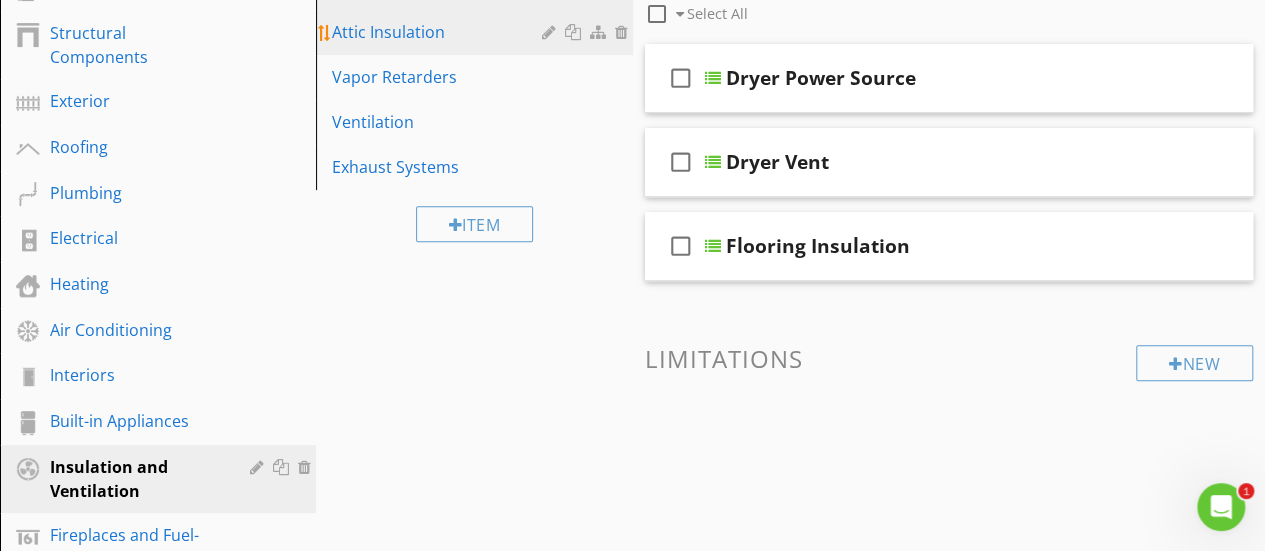 click on "Attic Insulation" at bounding box center [439, 32] 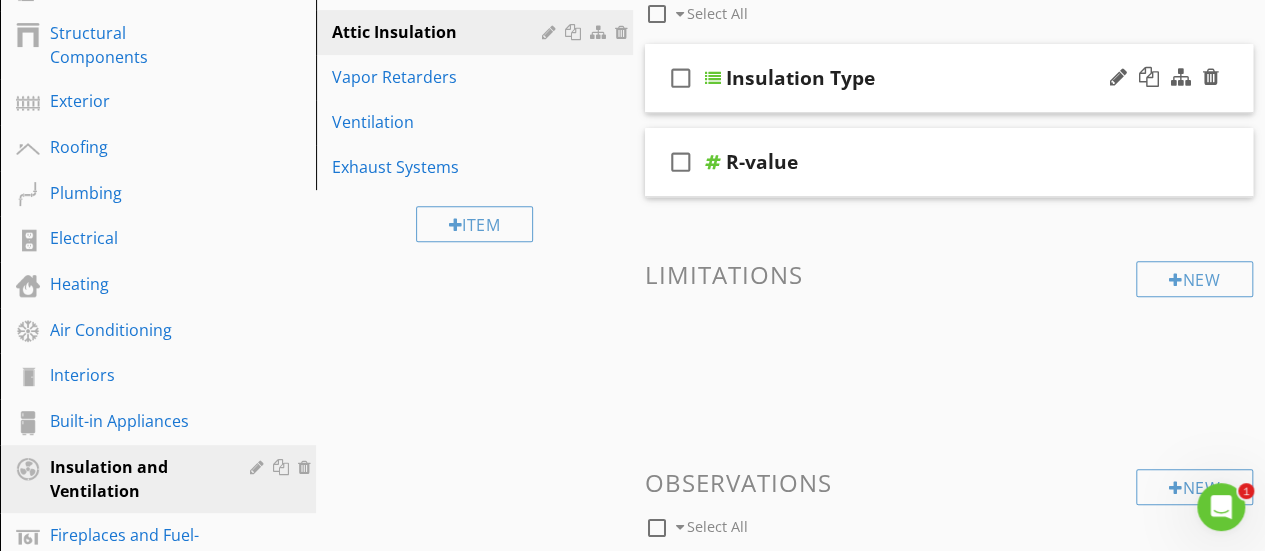 click at bounding box center [713, 78] 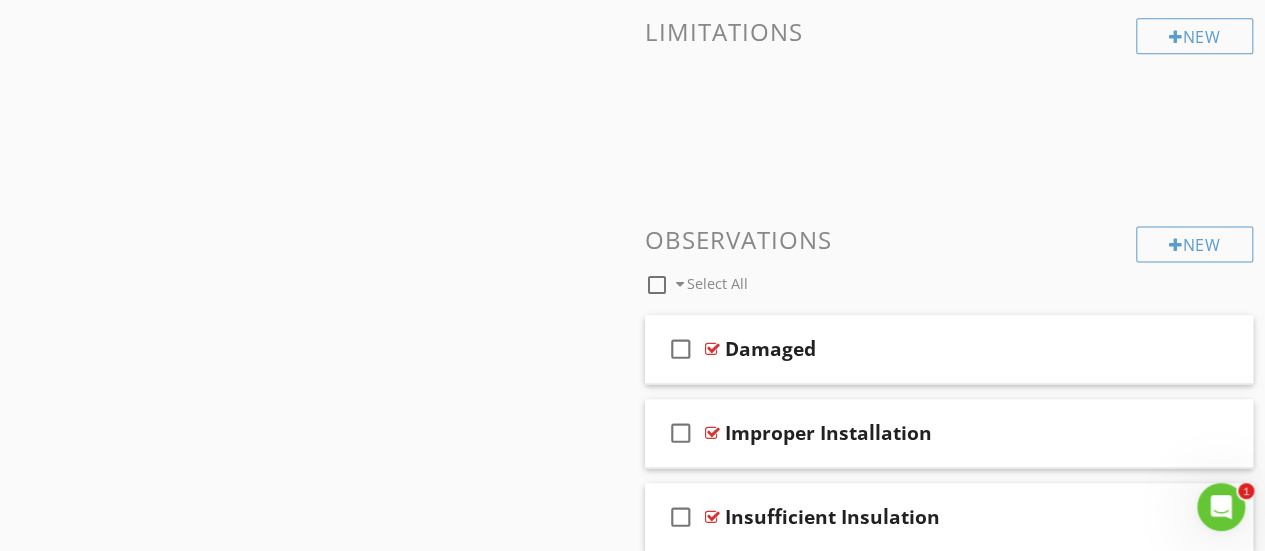 scroll, scrollTop: 1400, scrollLeft: 0, axis: vertical 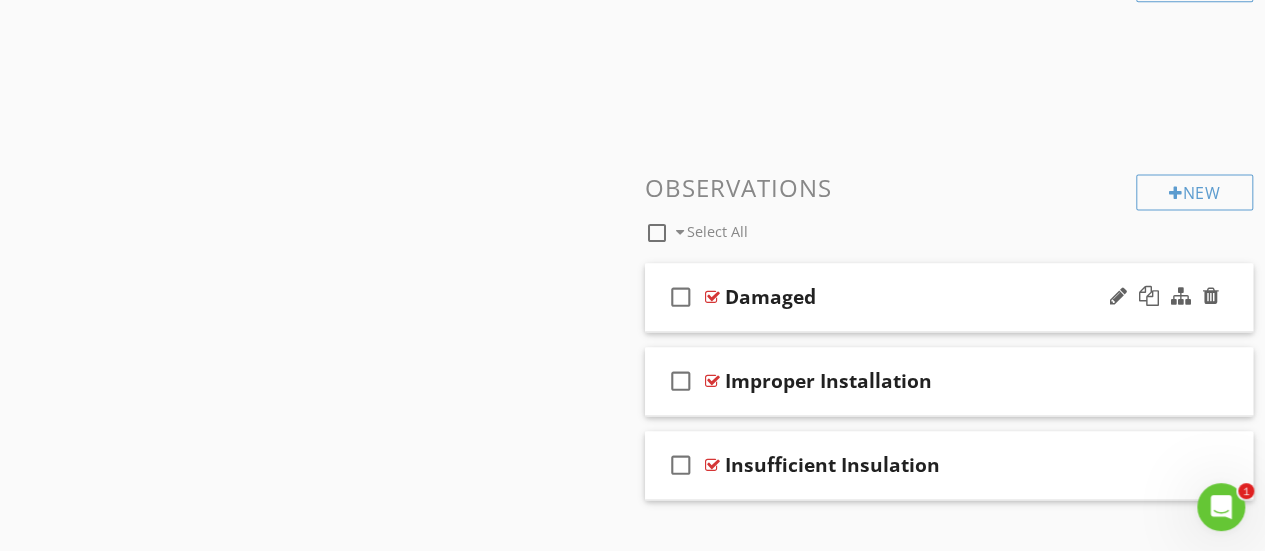 click on "Damaged" at bounding box center [770, 297] 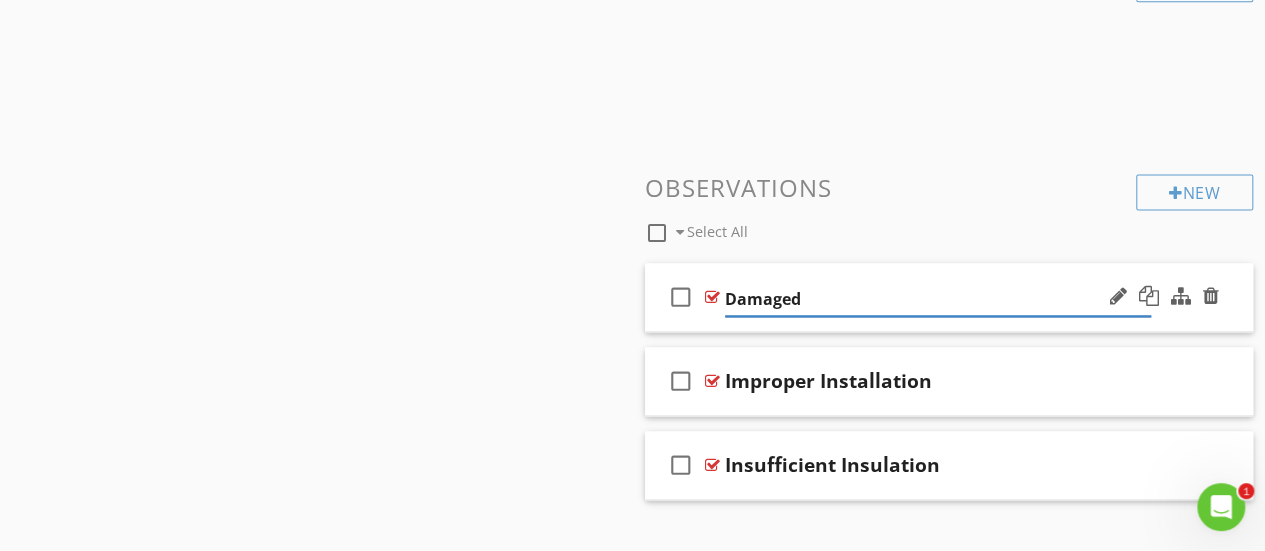 click at bounding box center (712, 297) 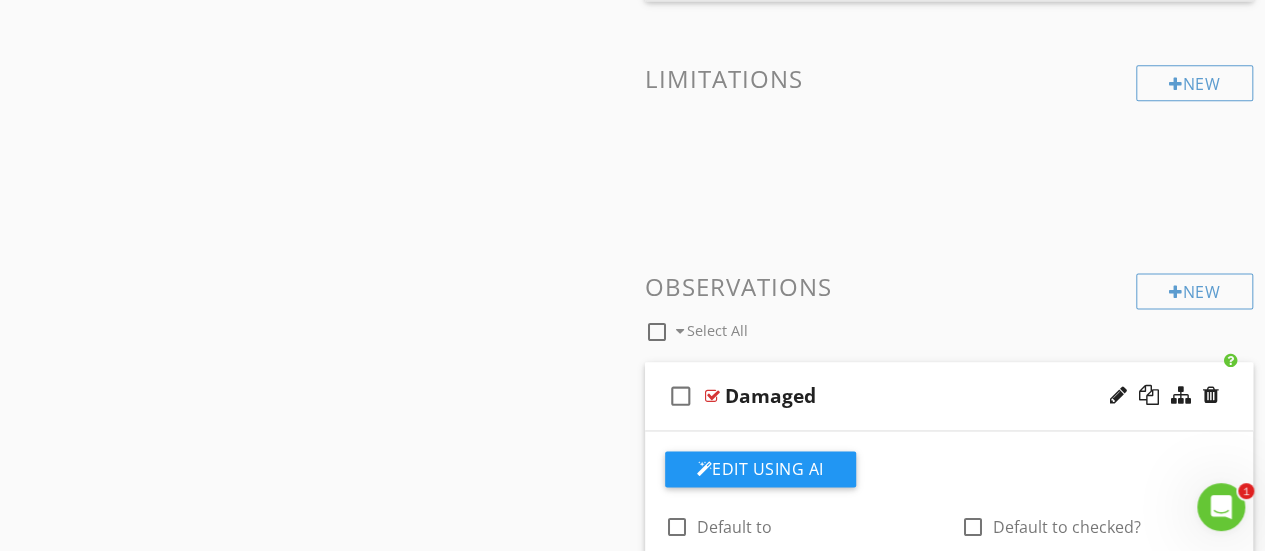 scroll, scrollTop: 1300, scrollLeft: 0, axis: vertical 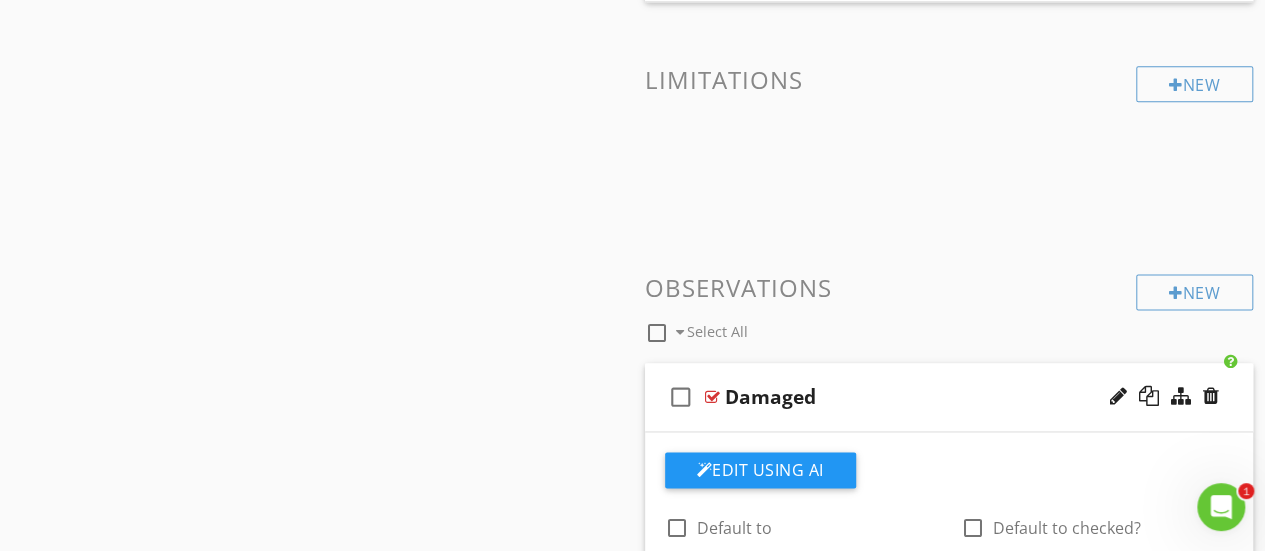 click on "check_box_outline_blank
Damaged" at bounding box center [949, 397] 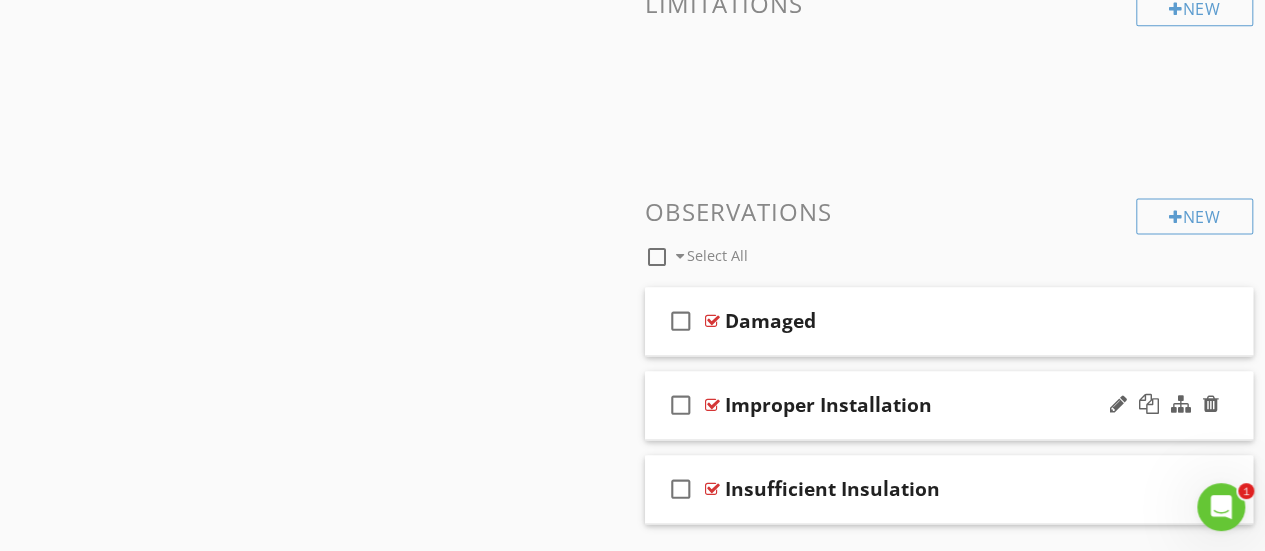 scroll, scrollTop: 1430, scrollLeft: 0, axis: vertical 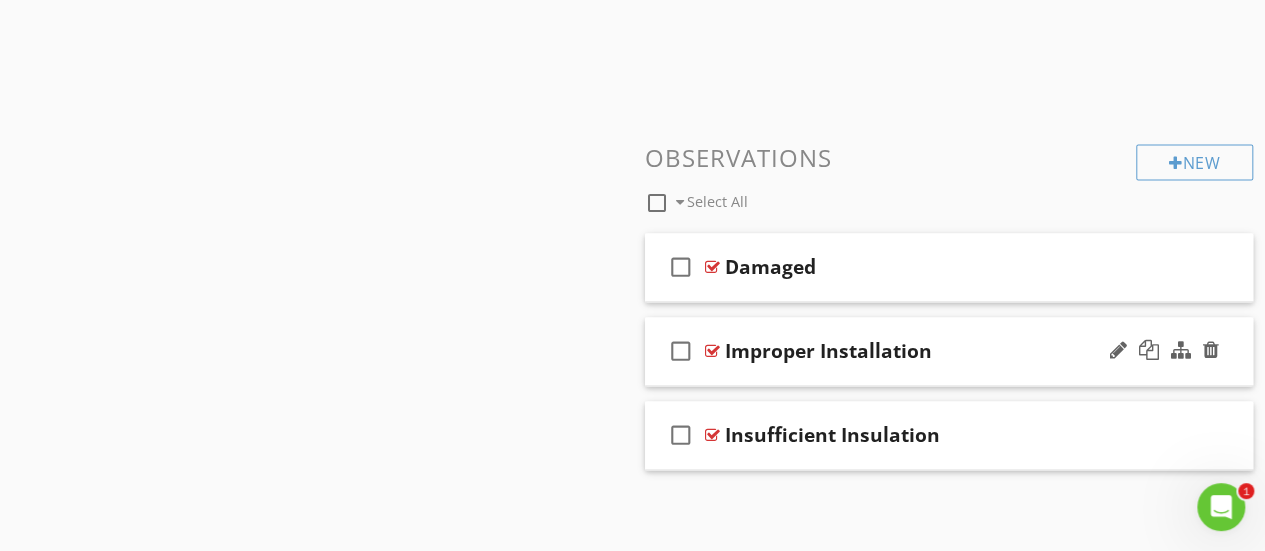 click on "check_box_outline_blank
Improper Installation" at bounding box center [949, 351] 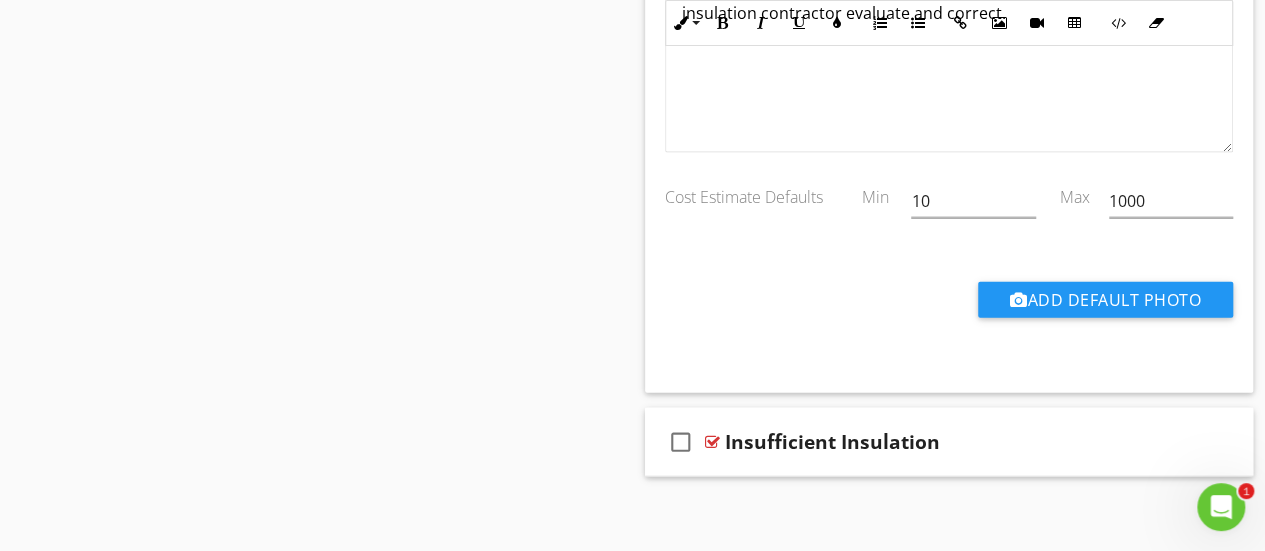 scroll, scrollTop: 2184, scrollLeft: 0, axis: vertical 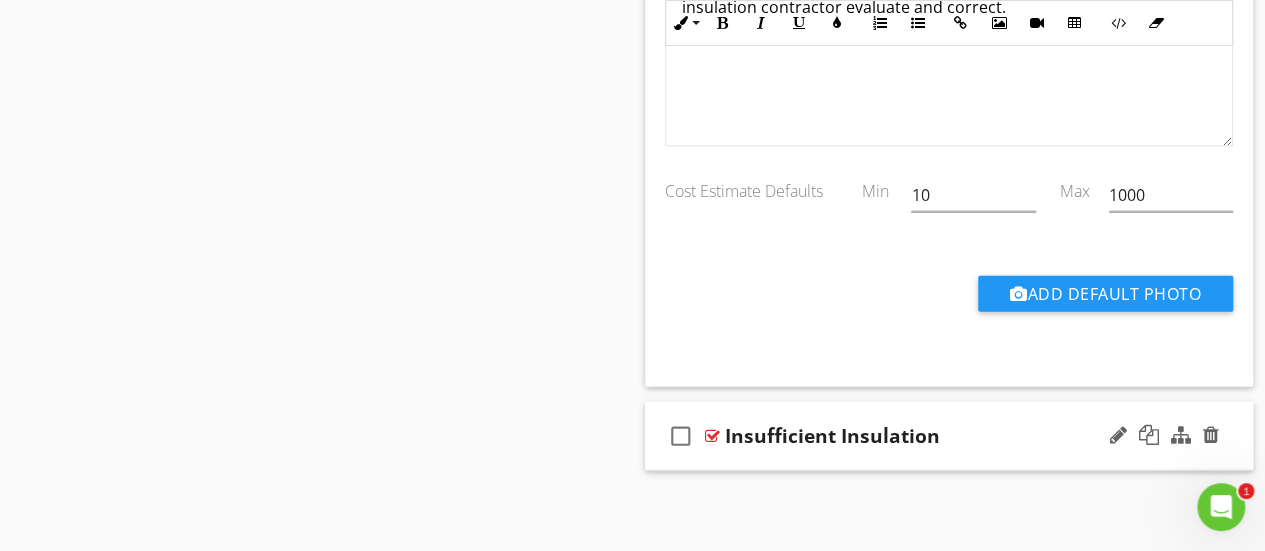 click at bounding box center (712, 436) 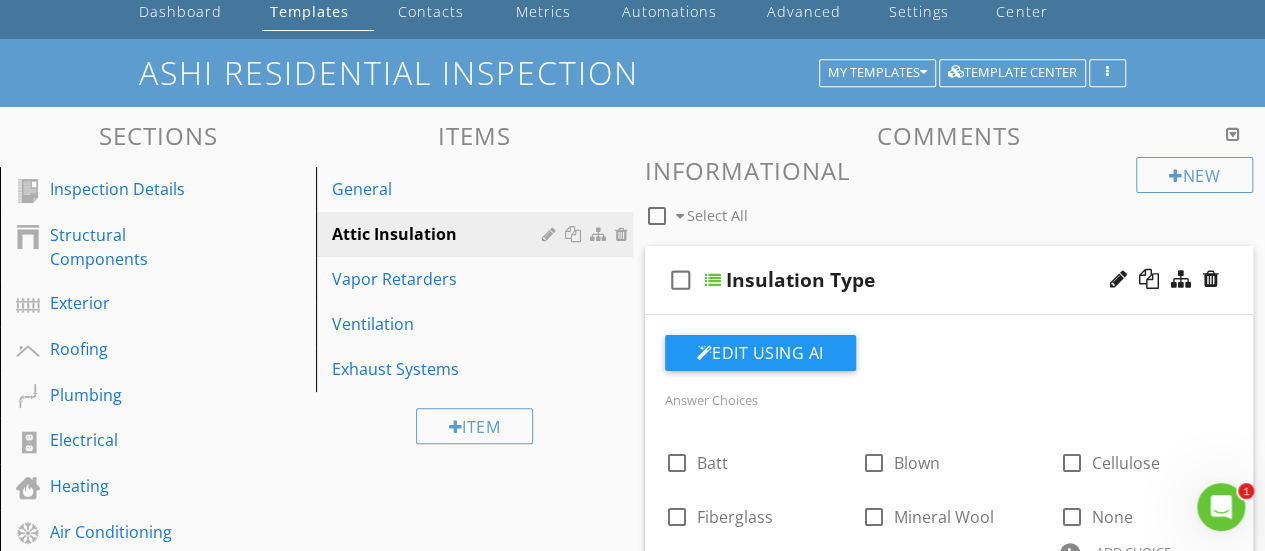 scroll, scrollTop: 0, scrollLeft: 0, axis: both 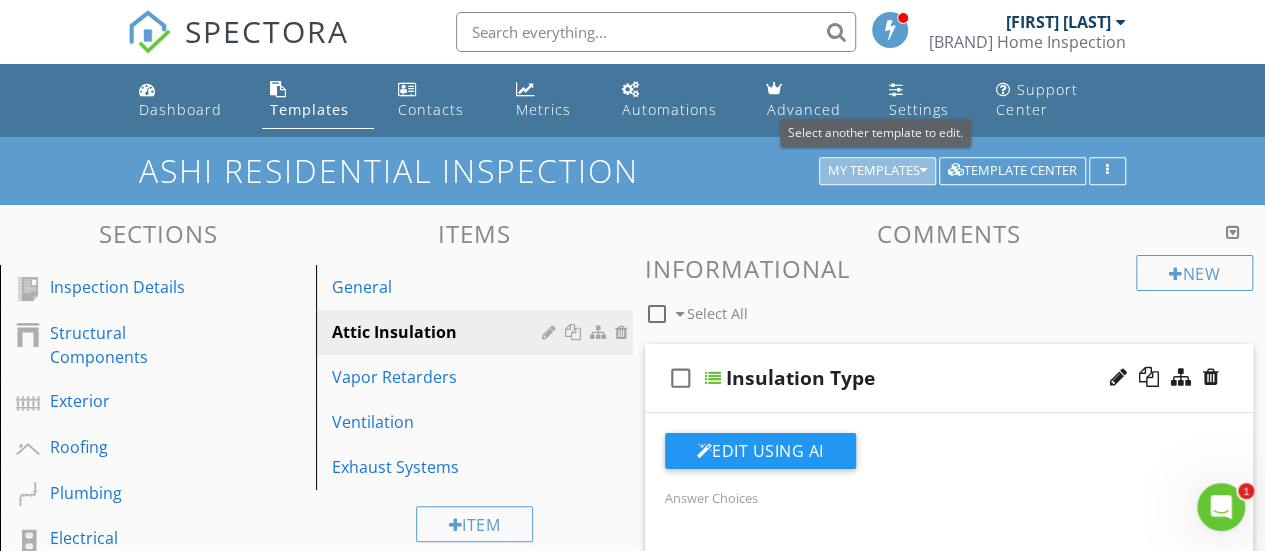 click on "My Templates" at bounding box center [877, 171] 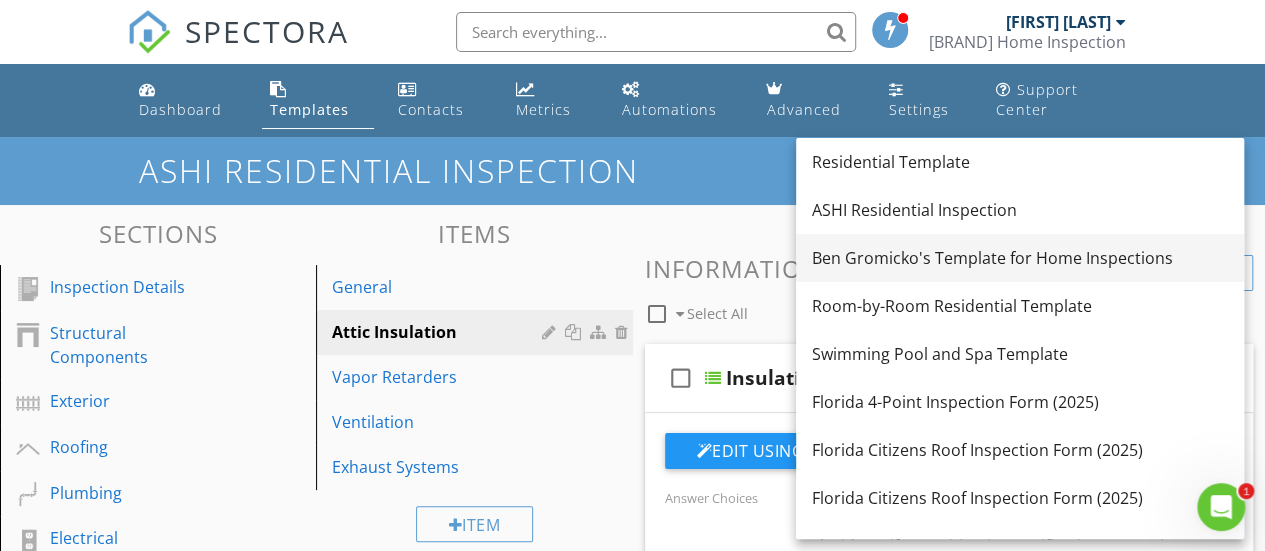 click on "Ben Gromicko's Template for Home Inspections" at bounding box center (1020, 258) 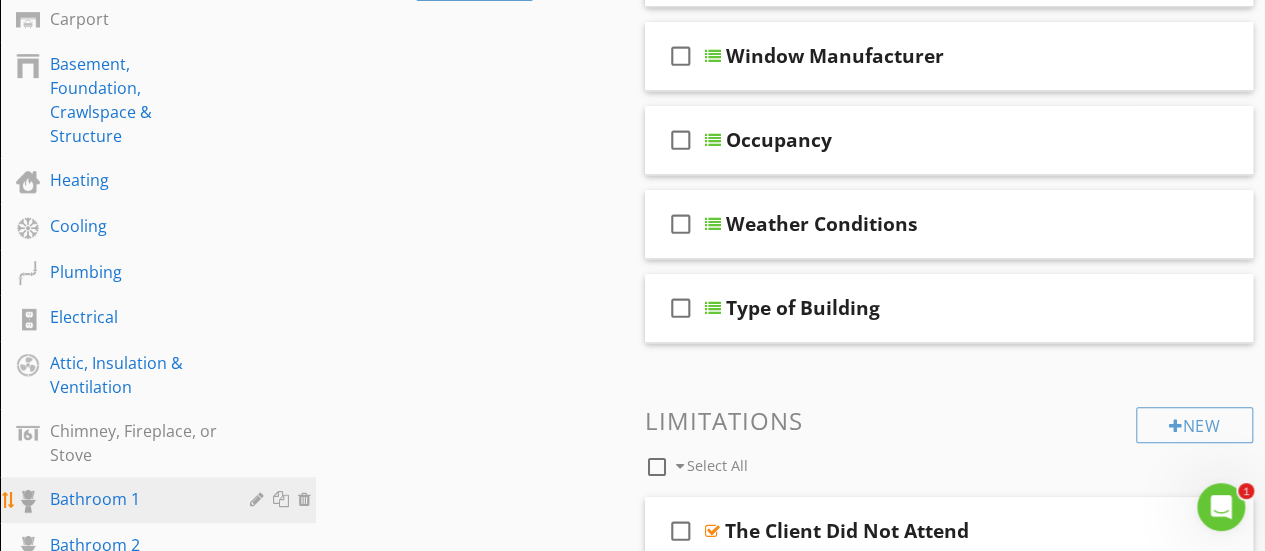 scroll, scrollTop: 500, scrollLeft: 0, axis: vertical 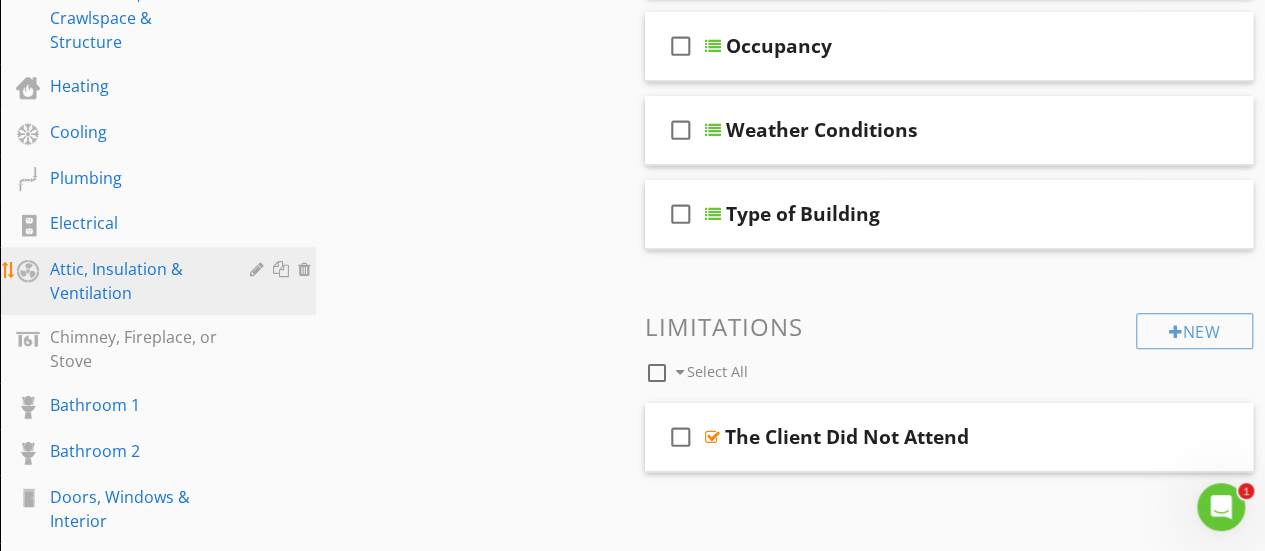 click on "Attic, Insulation & Ventilation" at bounding box center (135, 281) 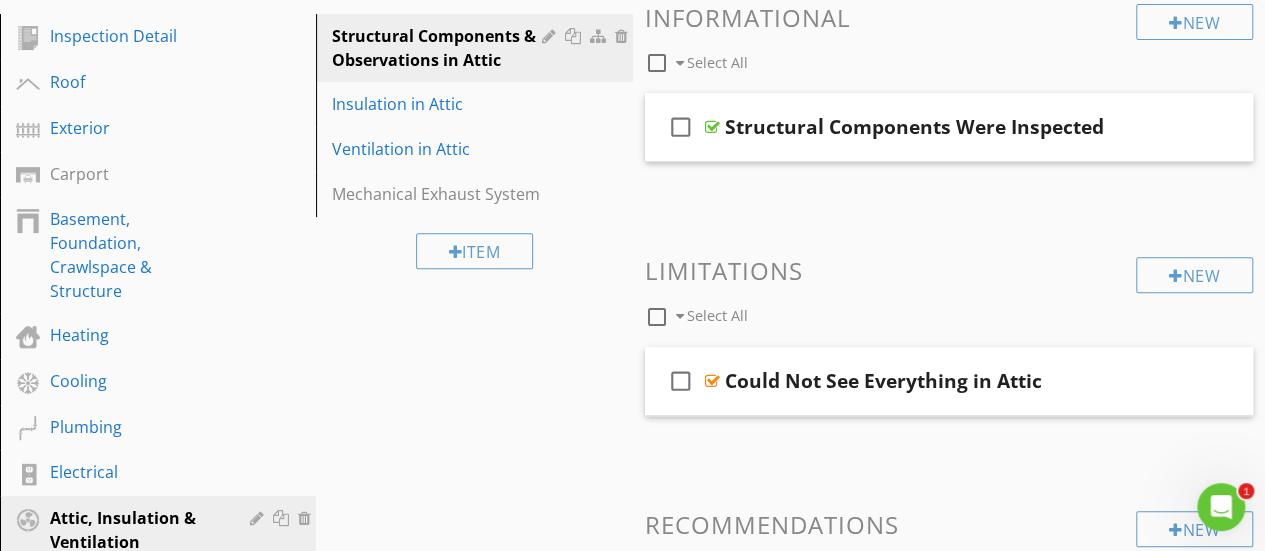 scroll, scrollTop: 200, scrollLeft: 0, axis: vertical 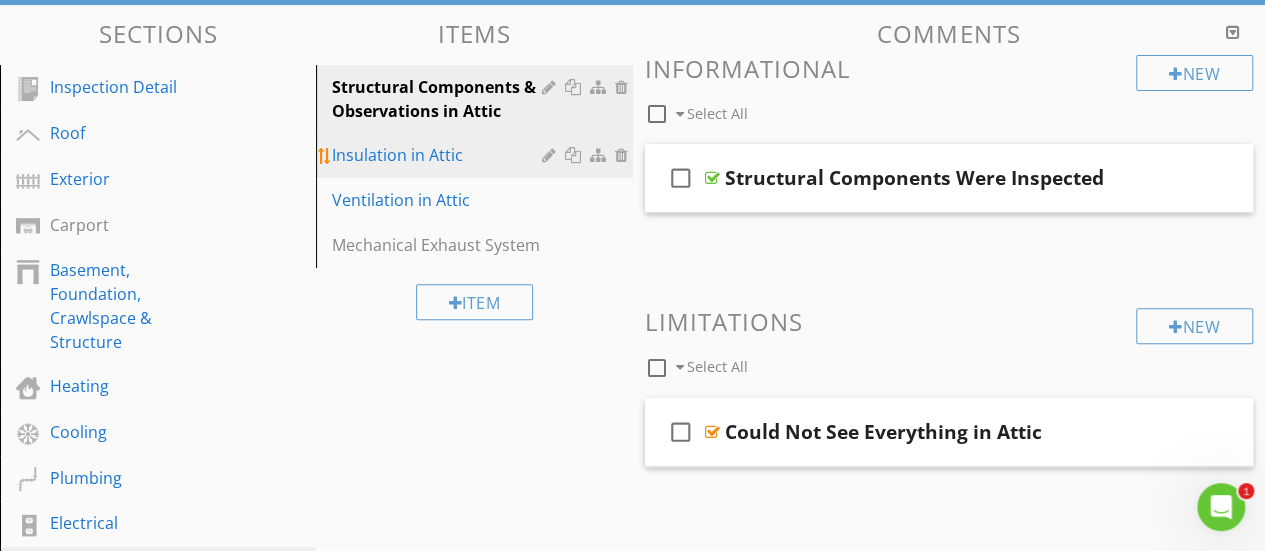 click on "Insulation in Attic" at bounding box center [439, 155] 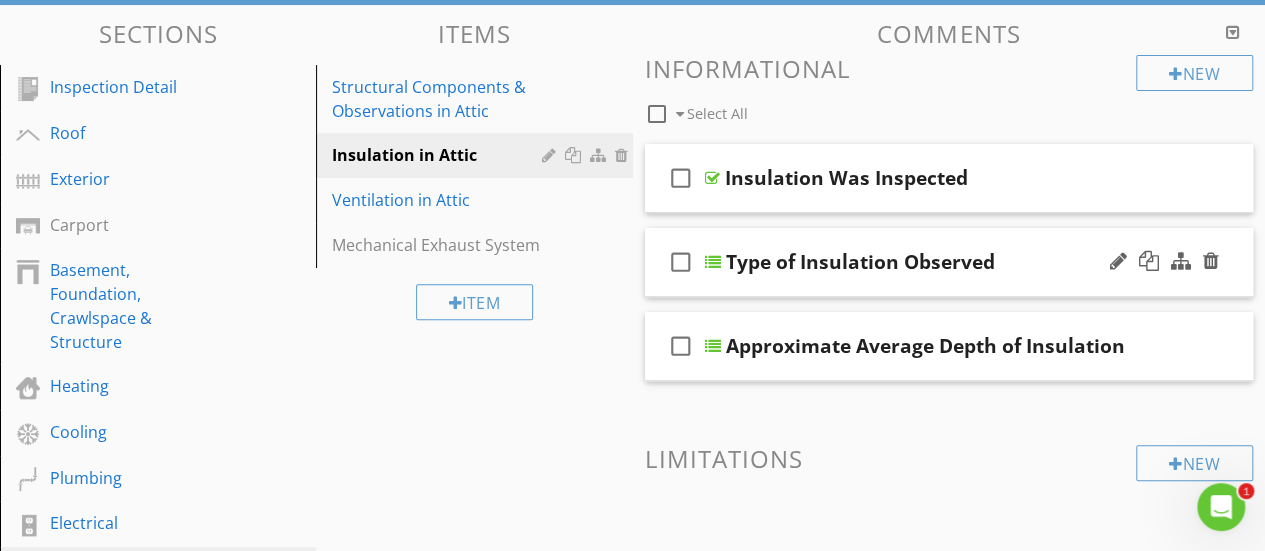 click on "Type of Insulation Observed" at bounding box center [860, 262] 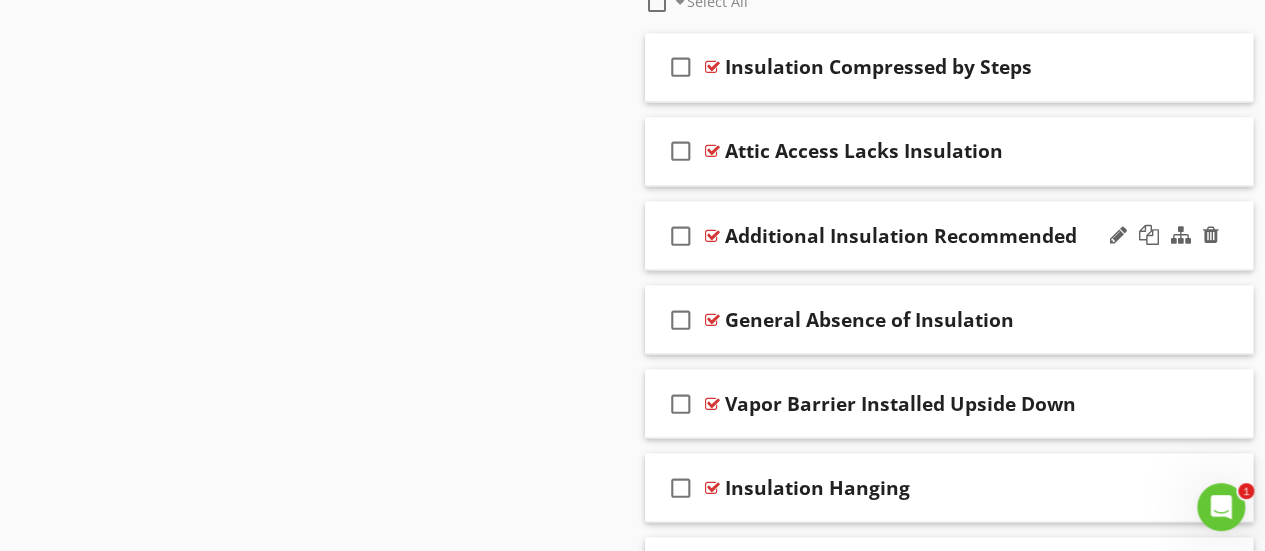 scroll, scrollTop: 1700, scrollLeft: 0, axis: vertical 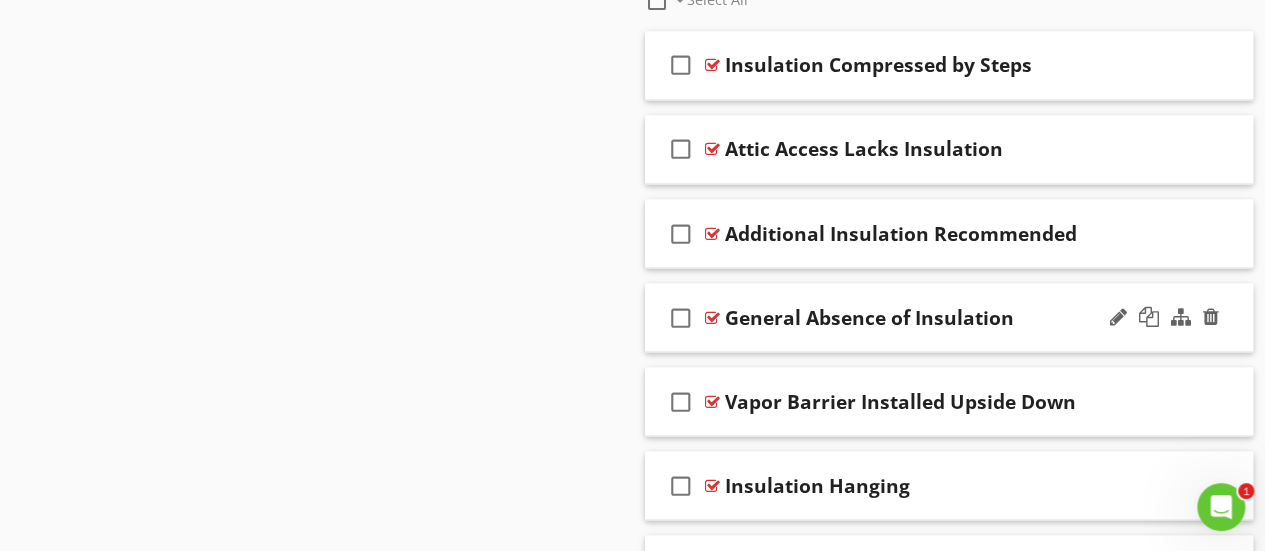 click on "General Absence of Insulation" at bounding box center [869, 317] 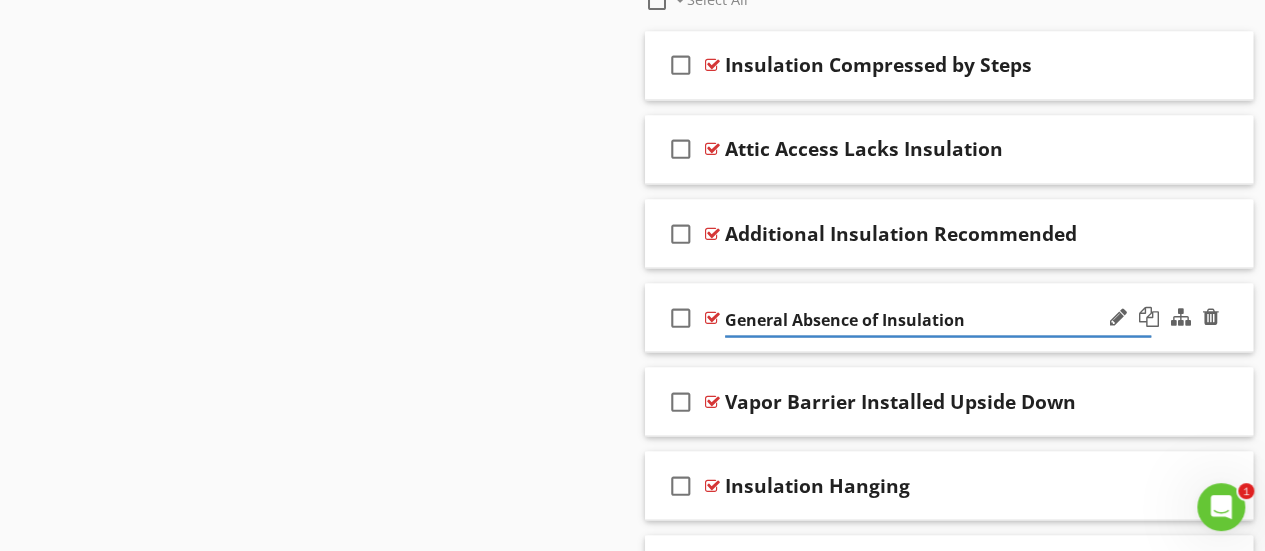 click at bounding box center [712, 317] 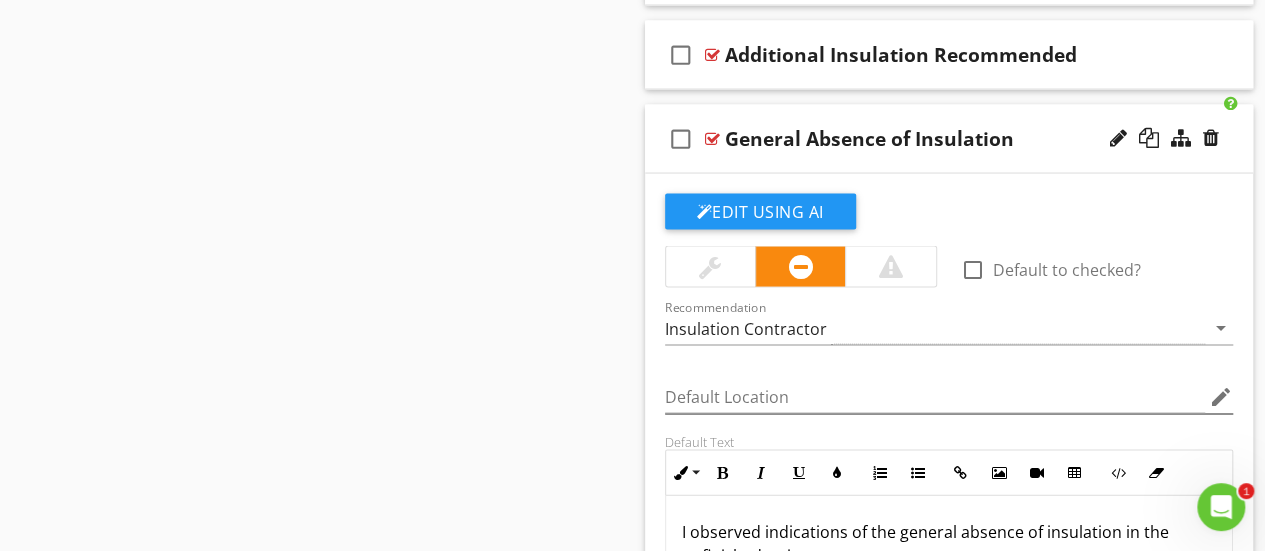 scroll, scrollTop: 1700, scrollLeft: 0, axis: vertical 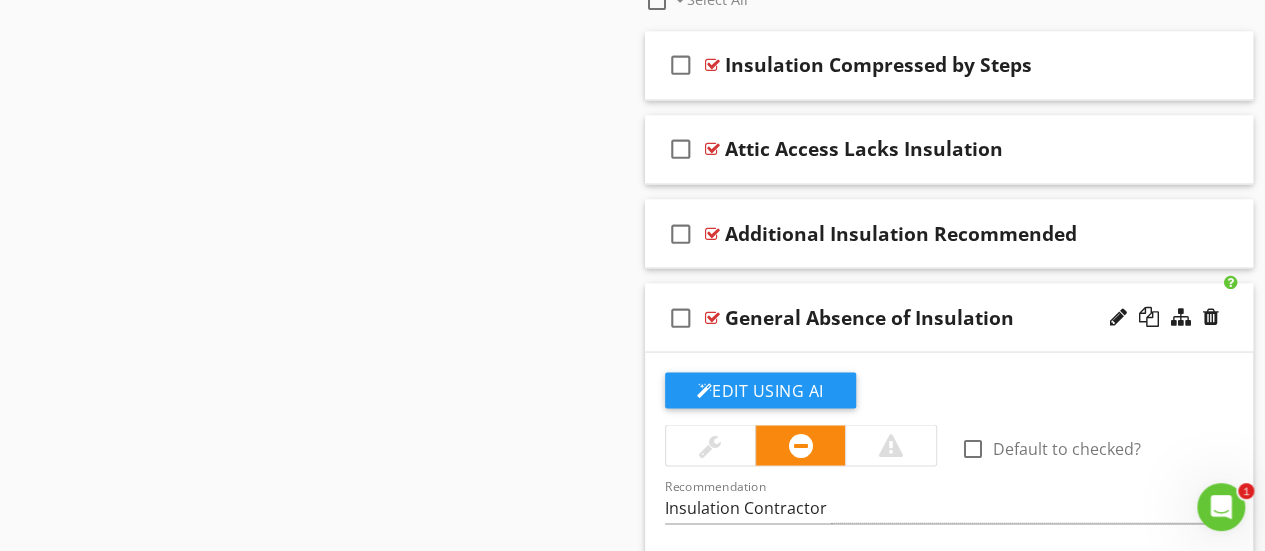 click at bounding box center (712, 317) 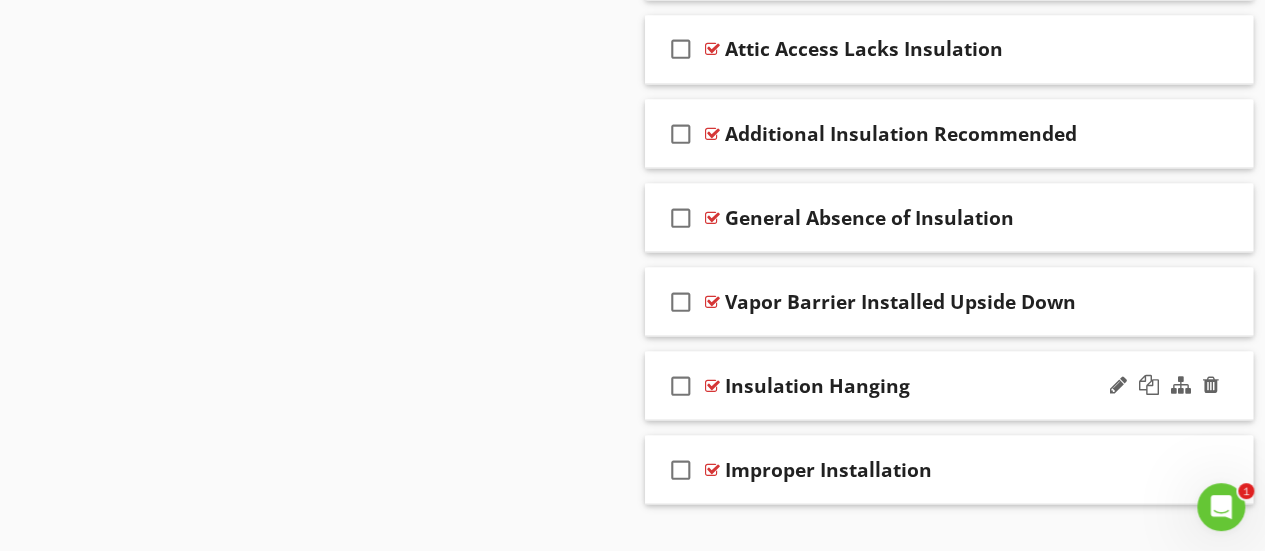 scroll, scrollTop: 1832, scrollLeft: 0, axis: vertical 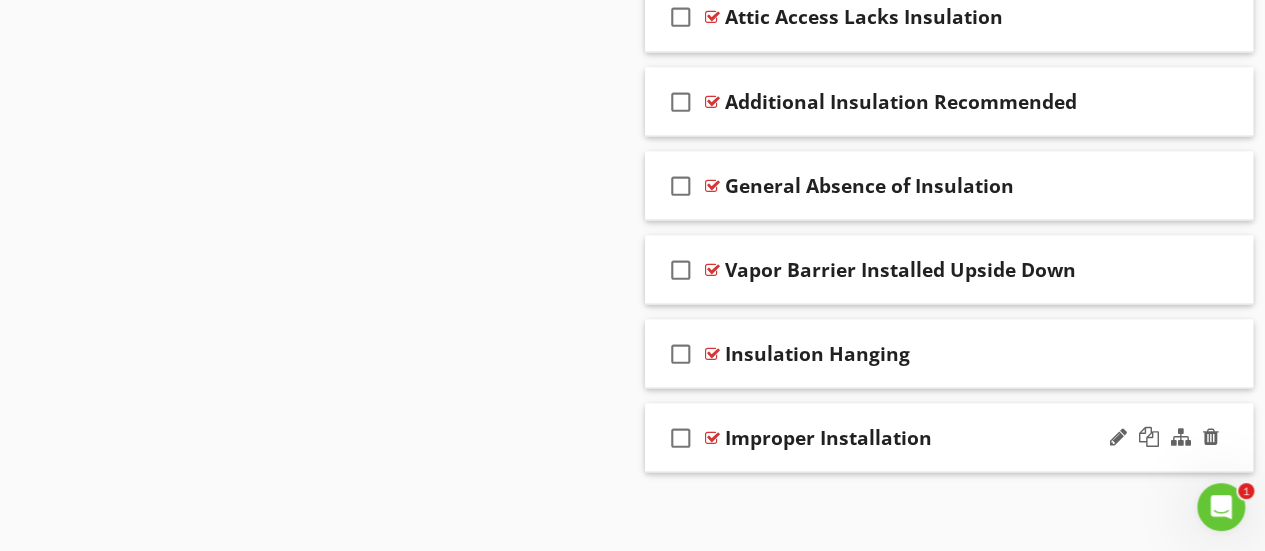click at bounding box center (712, 437) 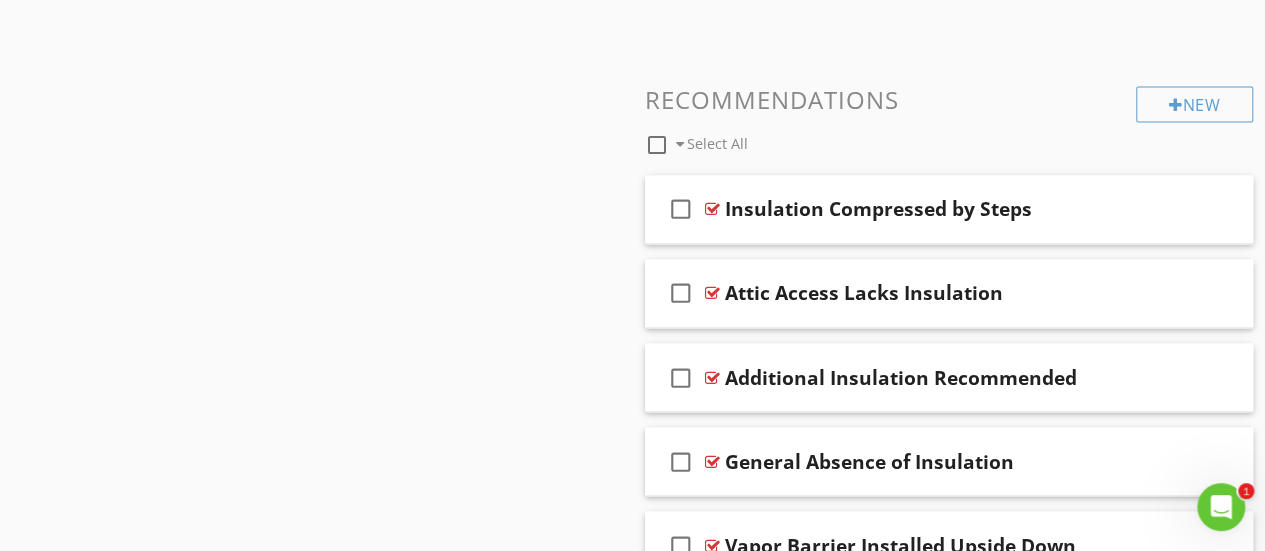 scroll, scrollTop: 1532, scrollLeft: 0, axis: vertical 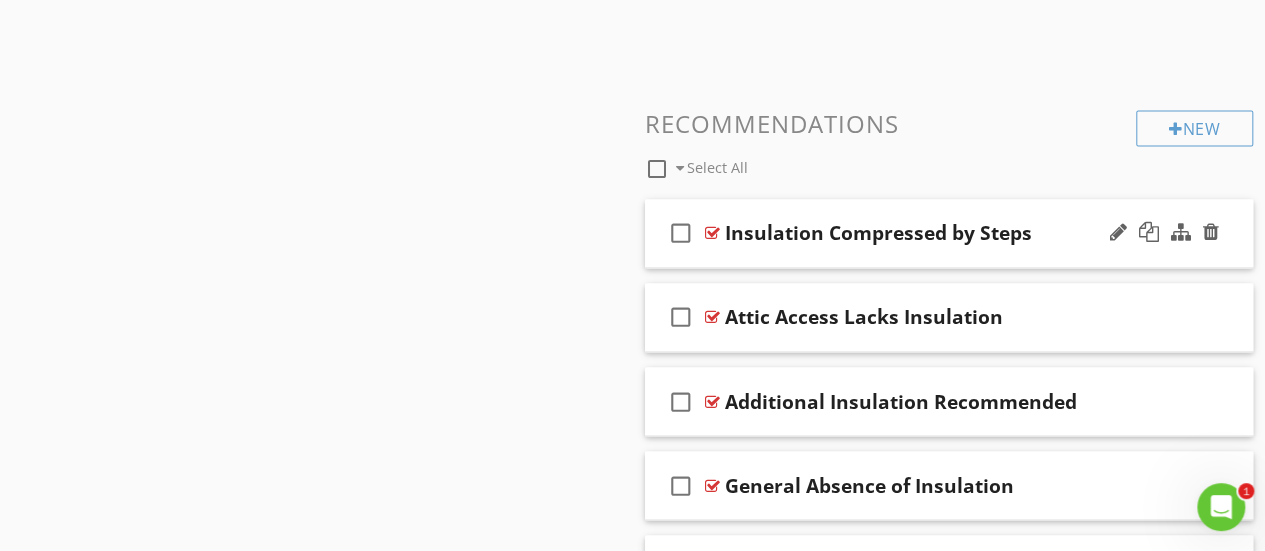 click at bounding box center [712, 233] 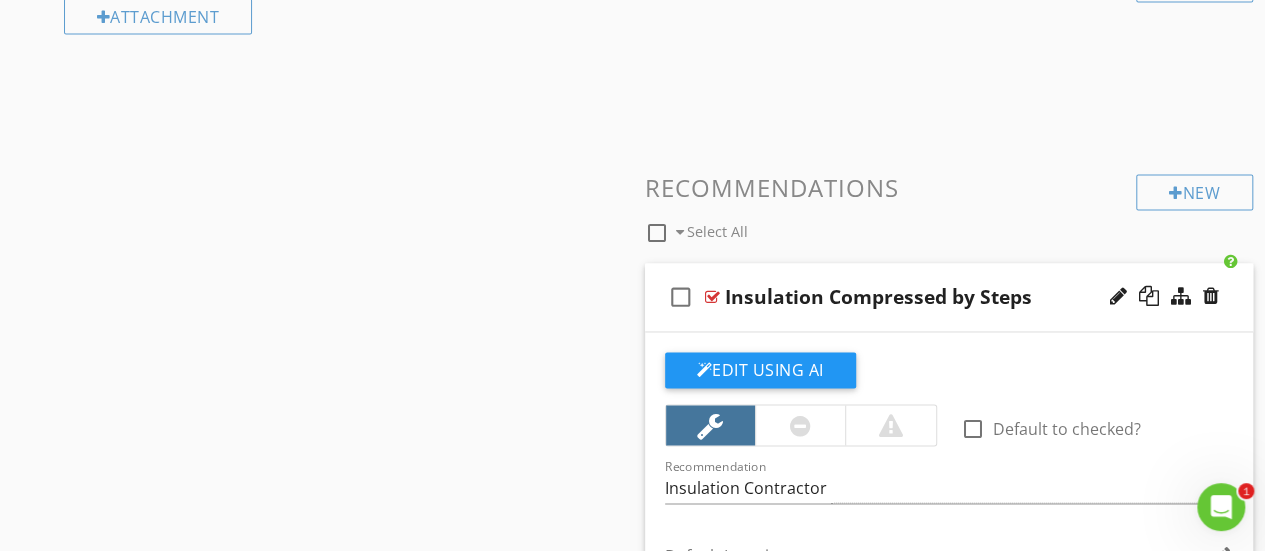 scroll, scrollTop: 1432, scrollLeft: 0, axis: vertical 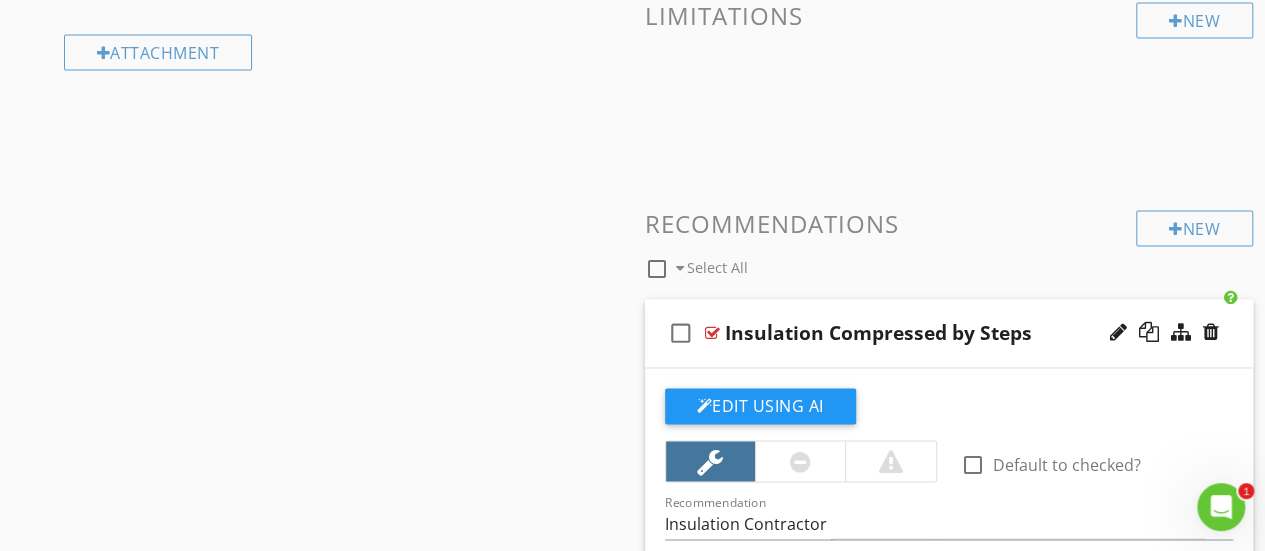 click at bounding box center (712, 333) 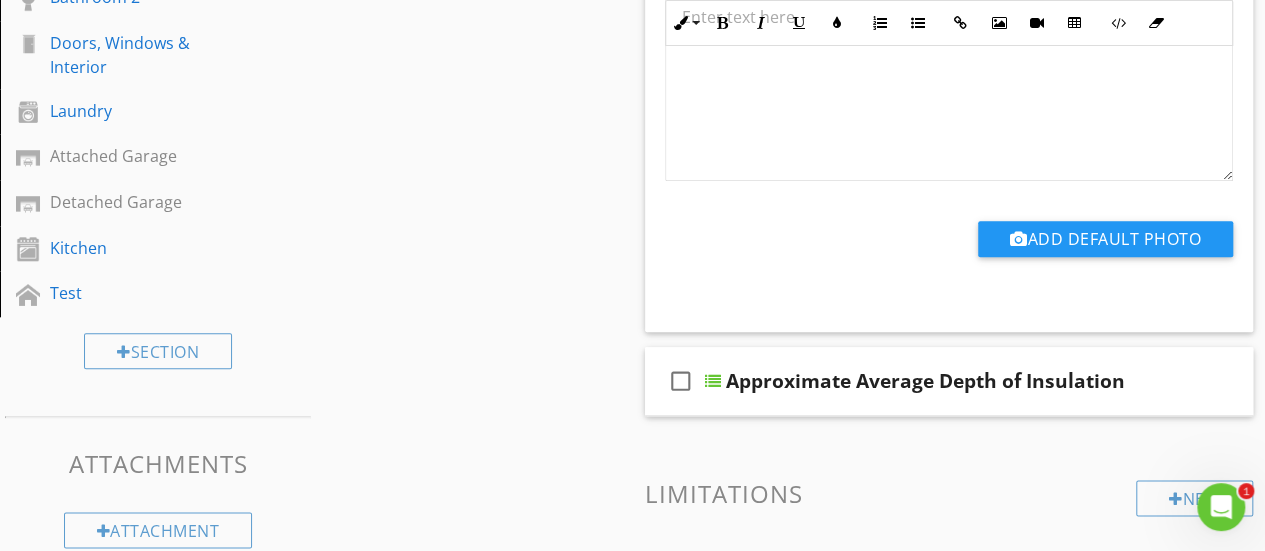 scroll, scrollTop: 932, scrollLeft: 0, axis: vertical 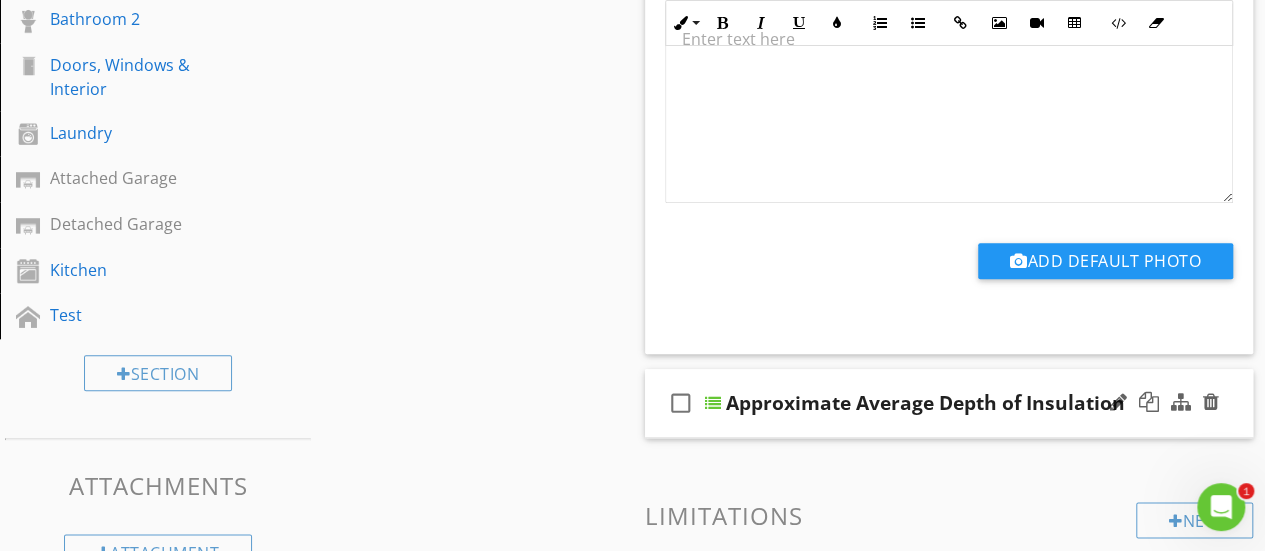 click at bounding box center [713, 403] 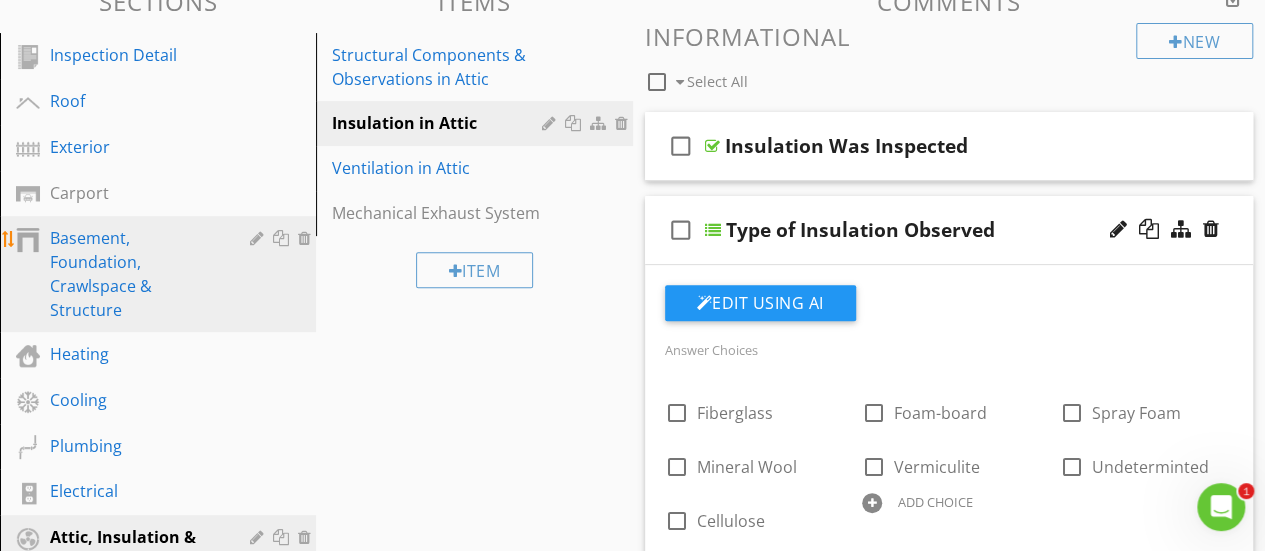 scroll, scrollTop: 332, scrollLeft: 0, axis: vertical 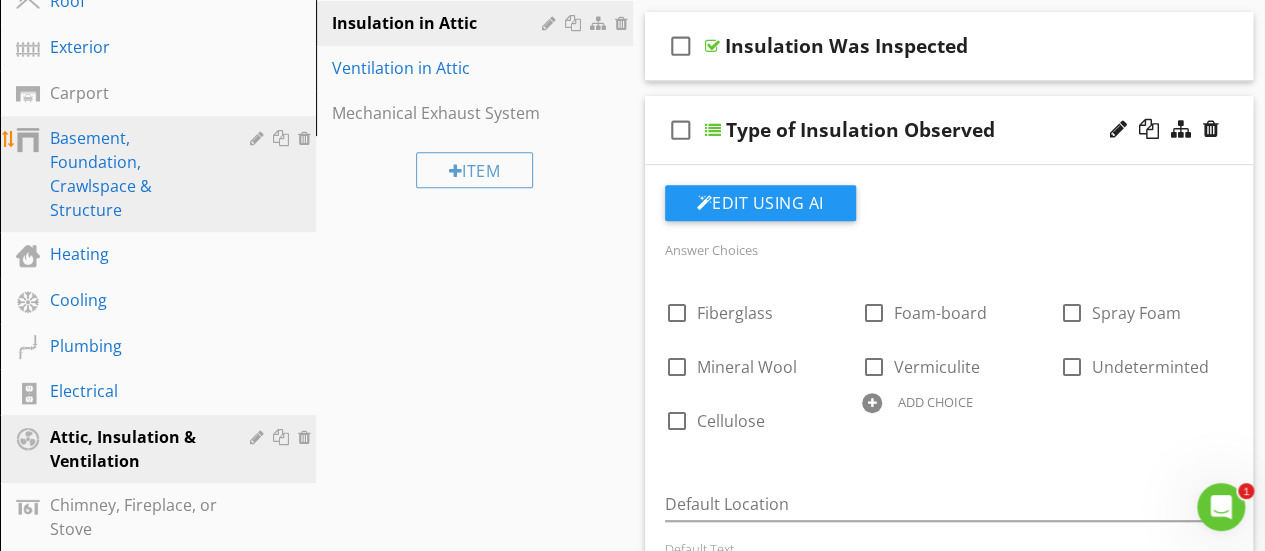 click on "Basement, Foundation, Crawlspace & Structure" at bounding box center (135, 174) 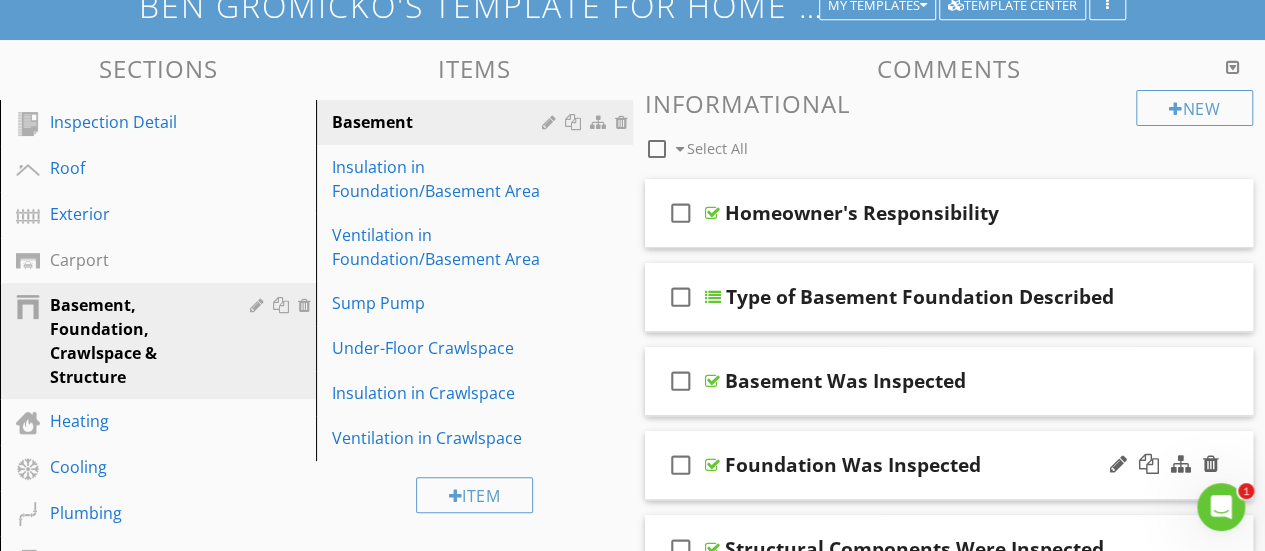 scroll, scrollTop: 232, scrollLeft: 0, axis: vertical 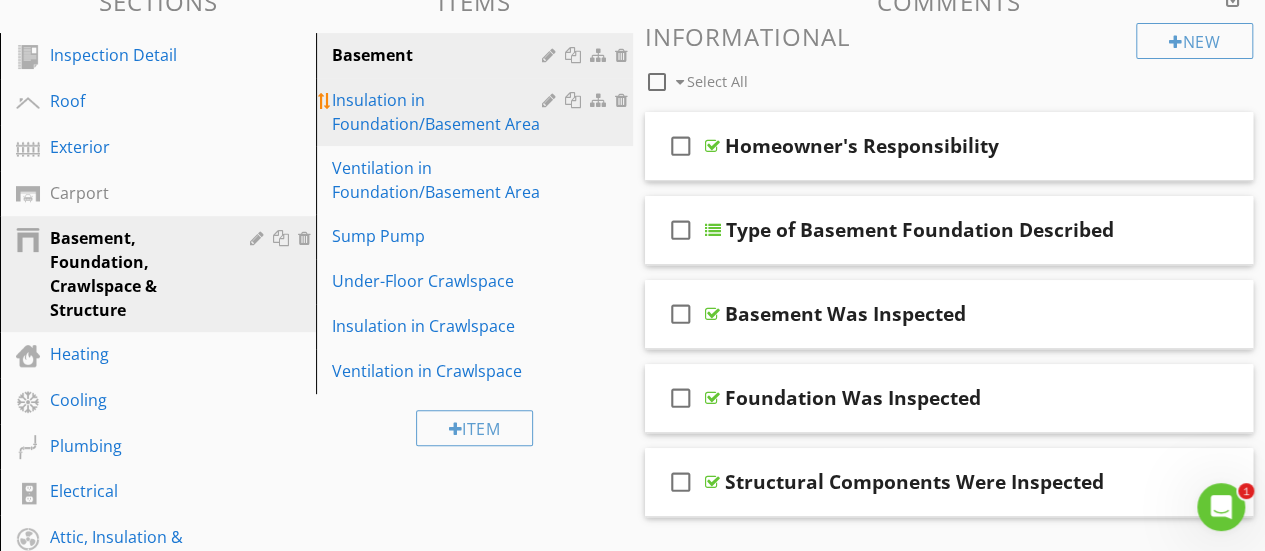 click on "Insulation in Foundation/Basement Area" at bounding box center (439, 112) 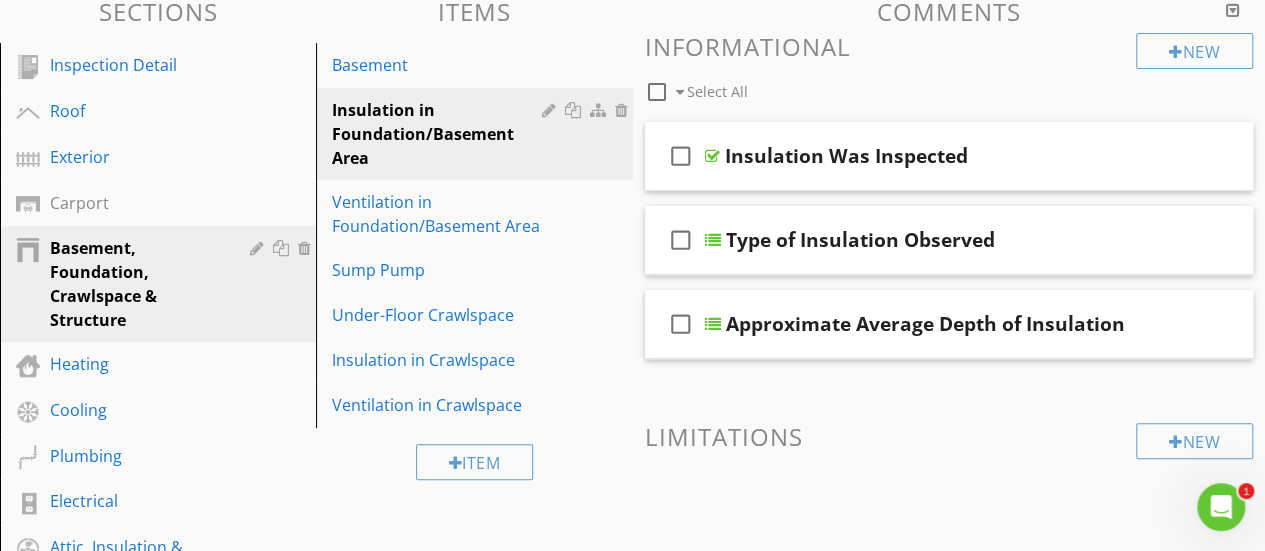 scroll, scrollTop: 132, scrollLeft: 0, axis: vertical 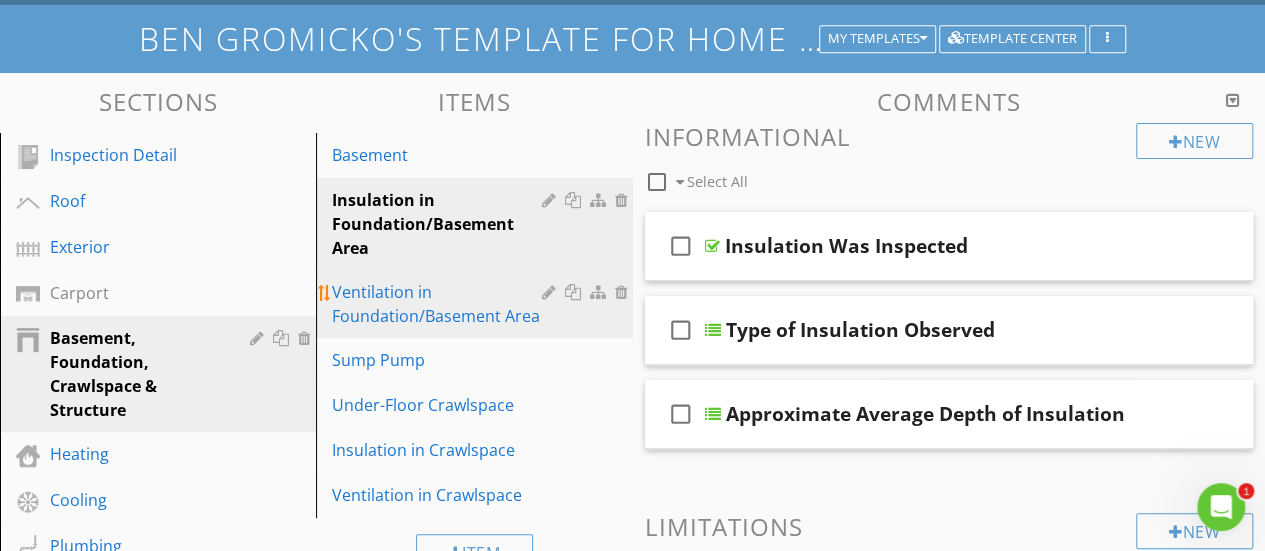 click on "Ventilation in Foundation/Basement Area" at bounding box center [439, 304] 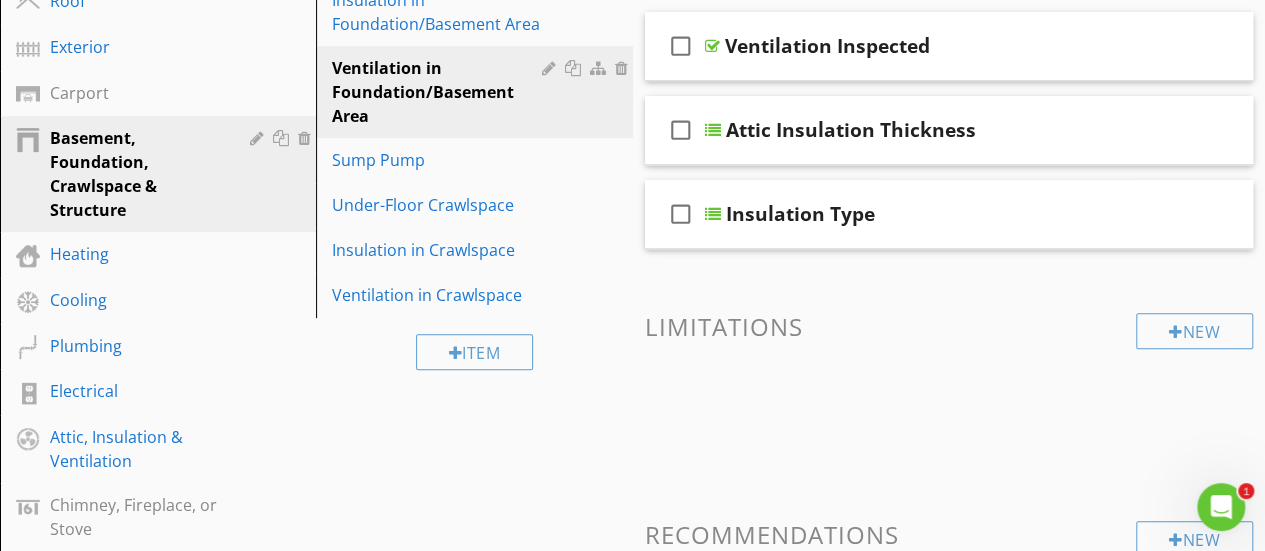 scroll, scrollTop: 400, scrollLeft: 0, axis: vertical 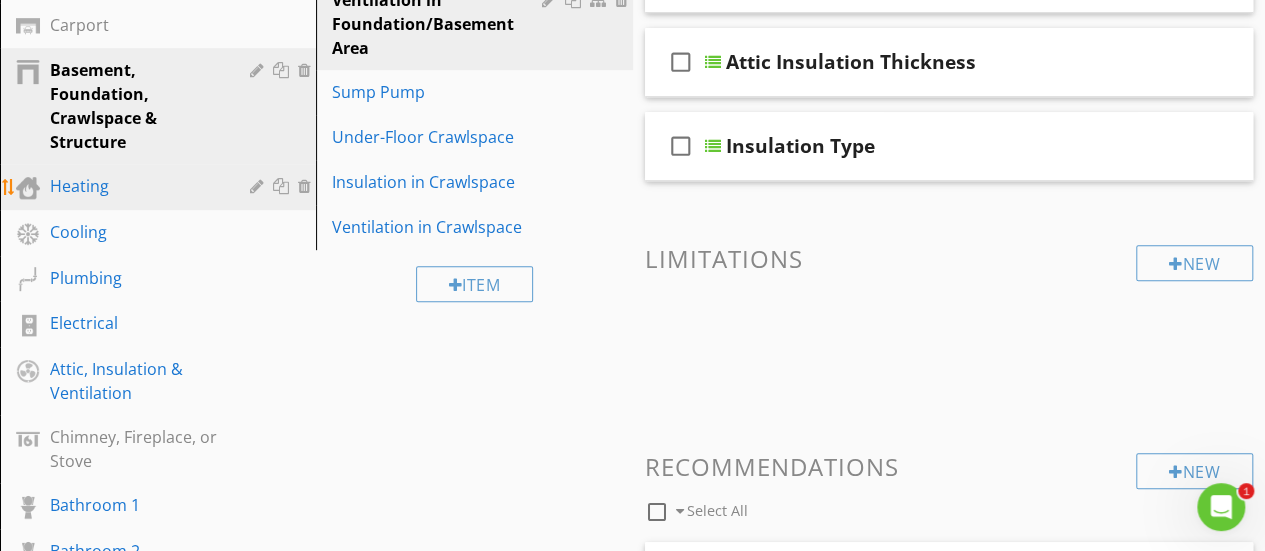 click on "Heating" at bounding box center (161, 187) 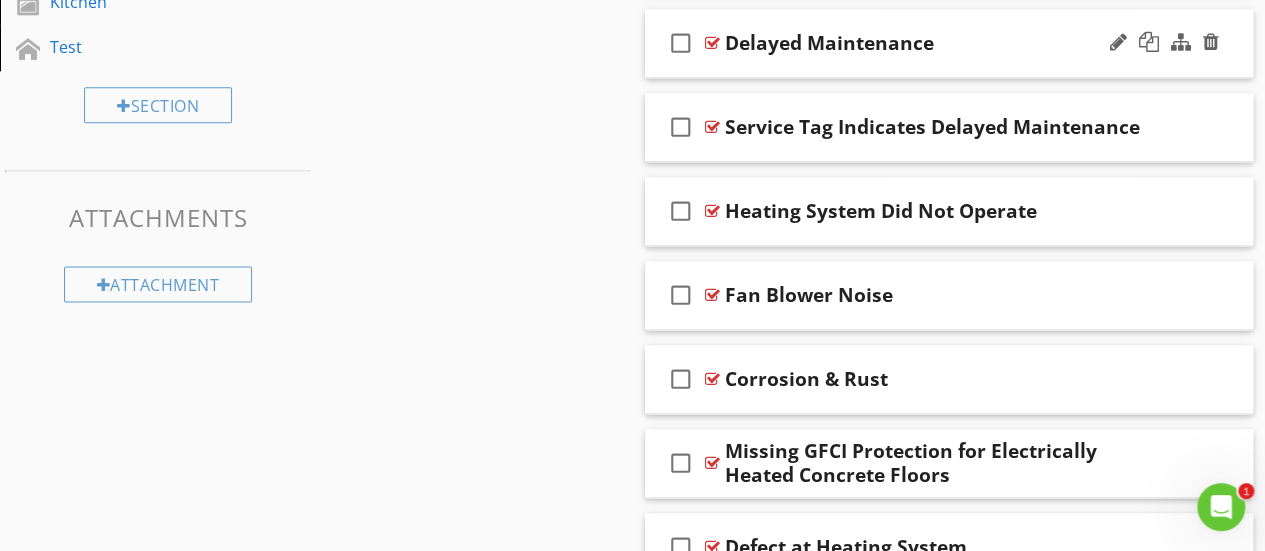 scroll, scrollTop: 0, scrollLeft: 0, axis: both 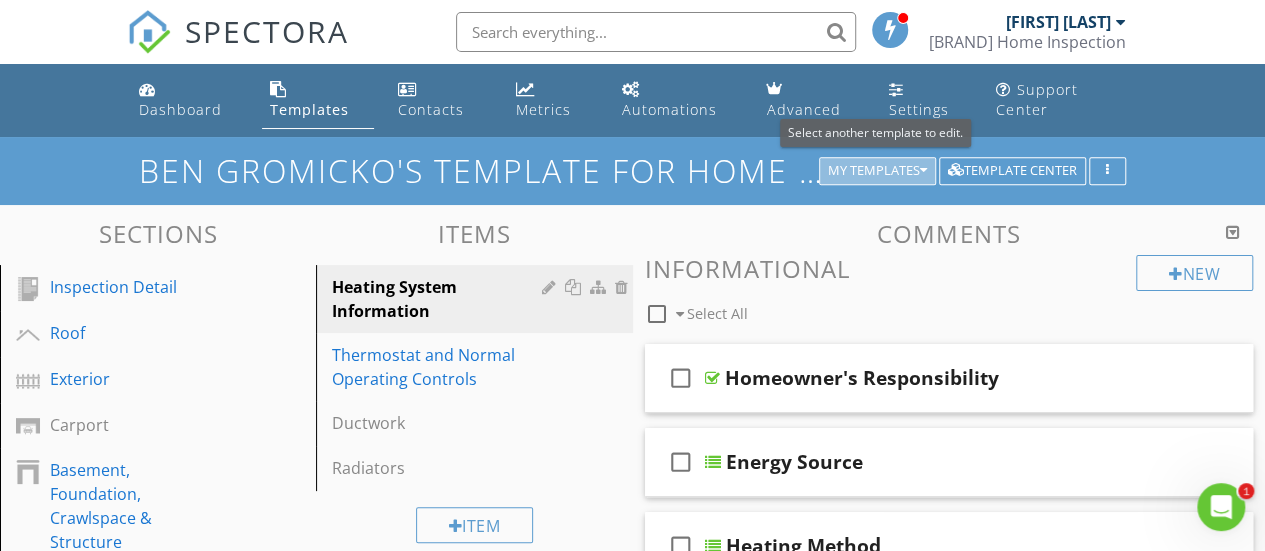click on "My Templates" at bounding box center (877, 171) 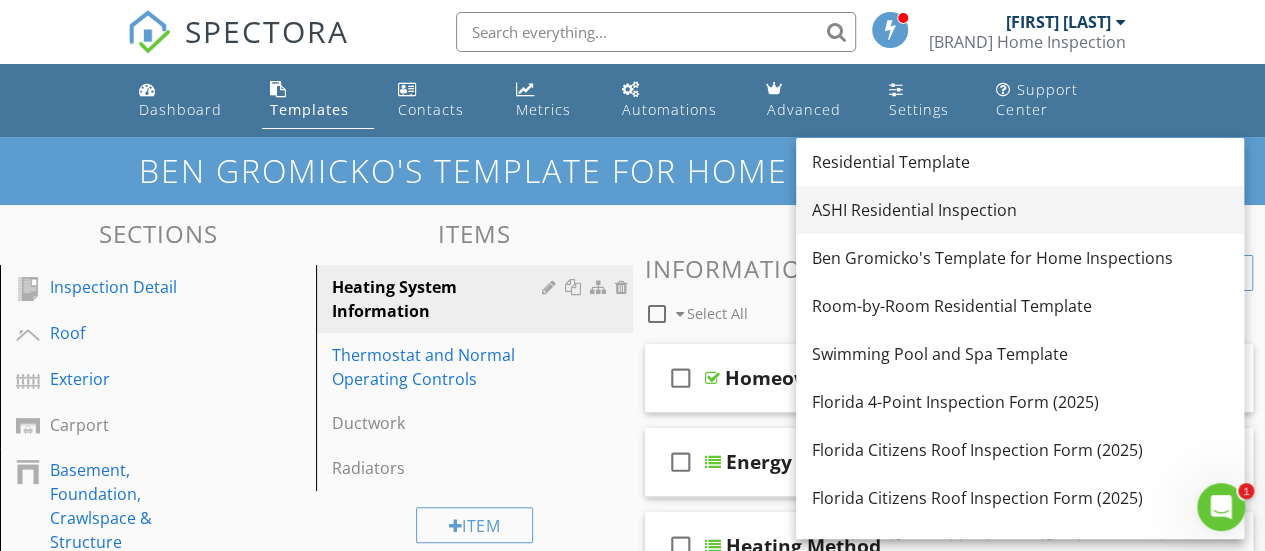 click on "ASHI Residential Inspection" at bounding box center (1020, 210) 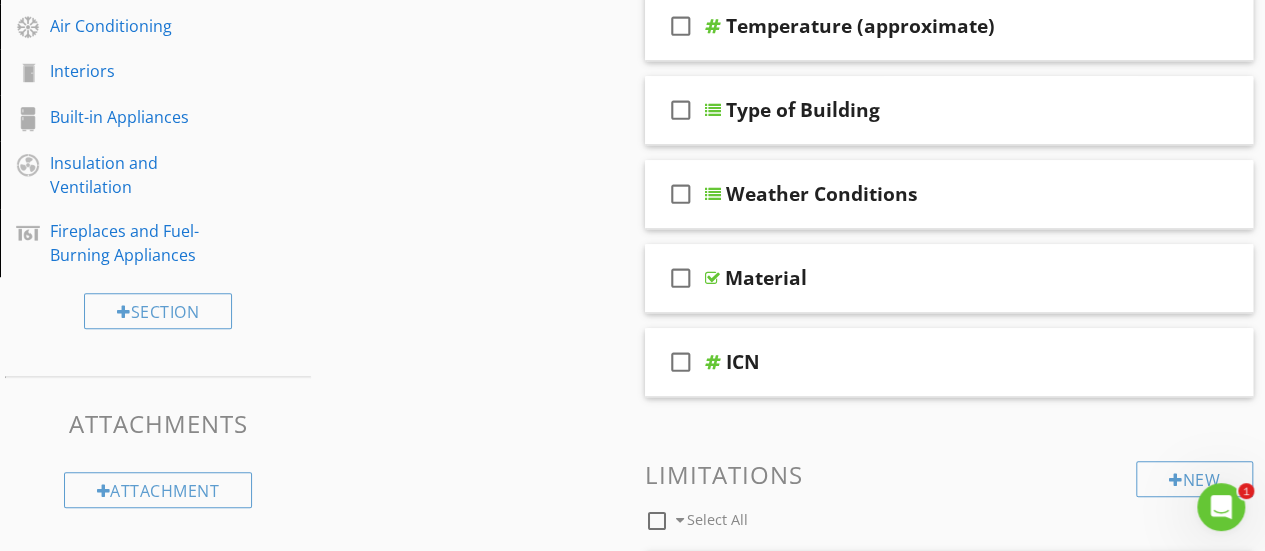 scroll, scrollTop: 484, scrollLeft: 0, axis: vertical 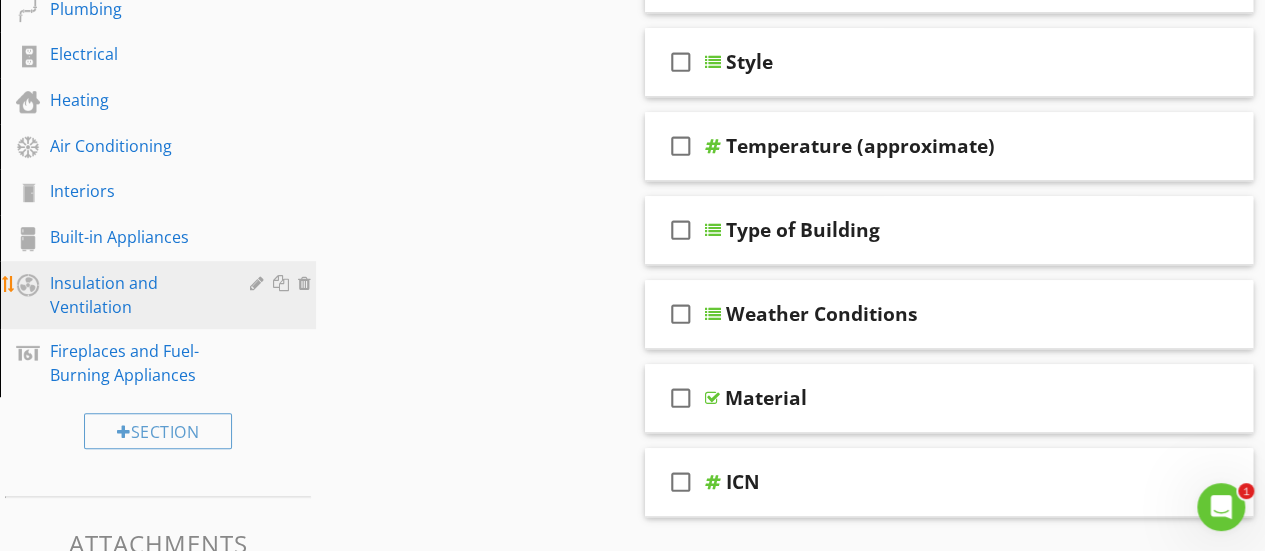 click on "Insulation and Ventilation" at bounding box center [135, 295] 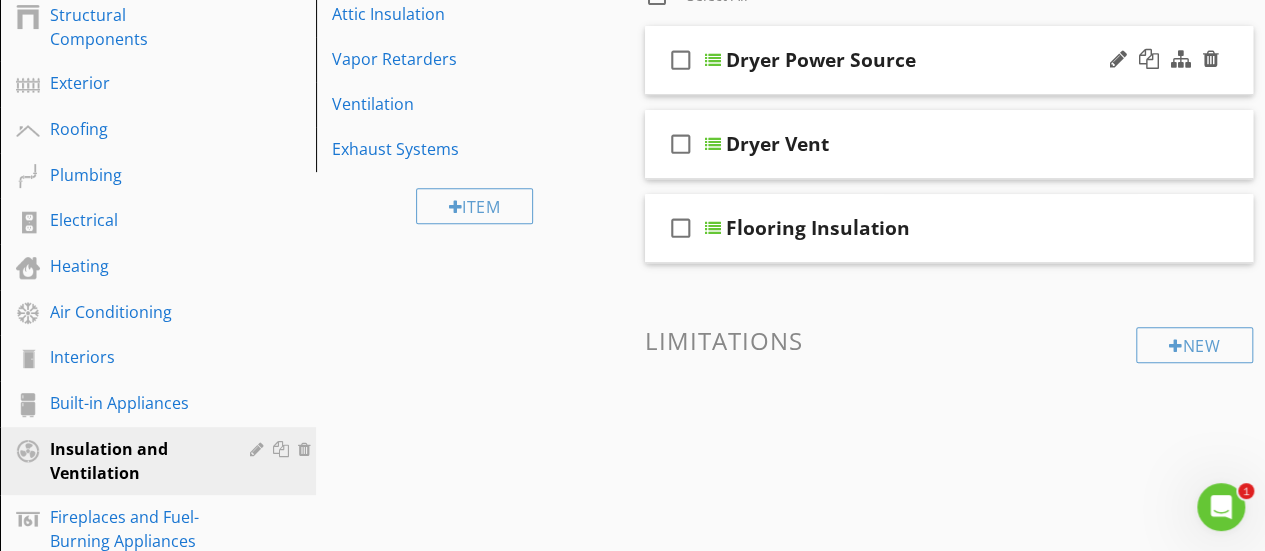 scroll, scrollTop: 0, scrollLeft: 0, axis: both 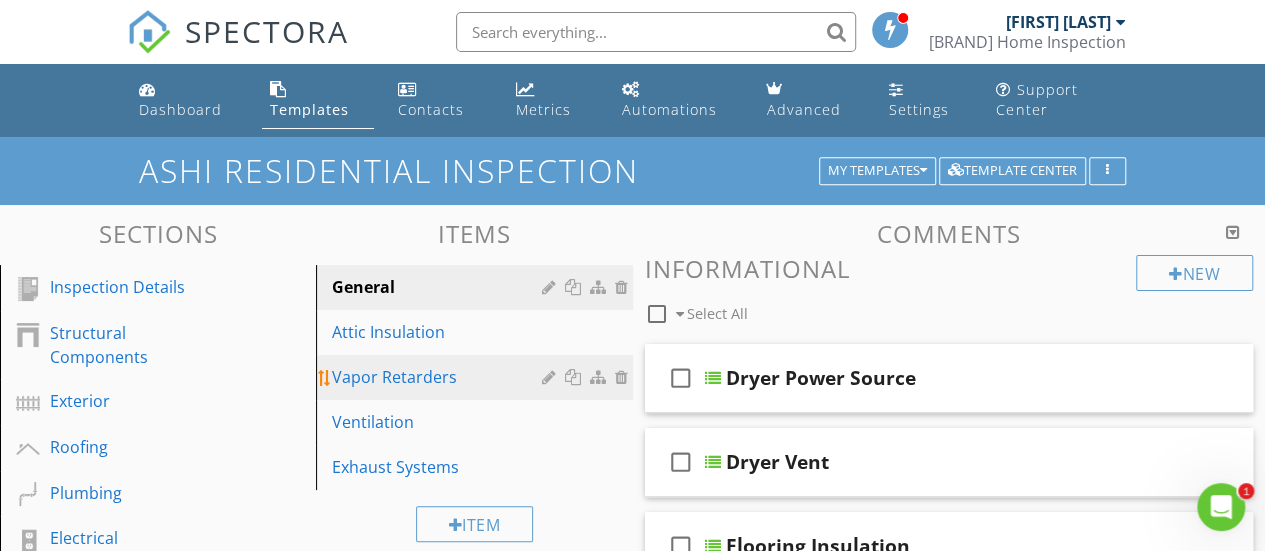 click on "Vapor Retarders" at bounding box center (439, 377) 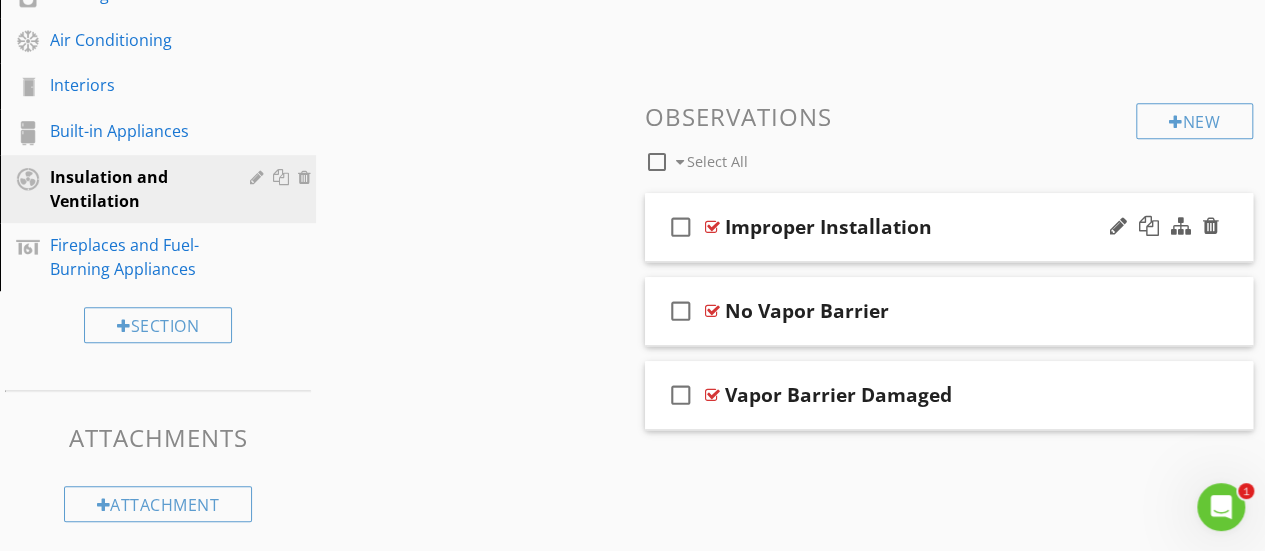 scroll, scrollTop: 594, scrollLeft: 0, axis: vertical 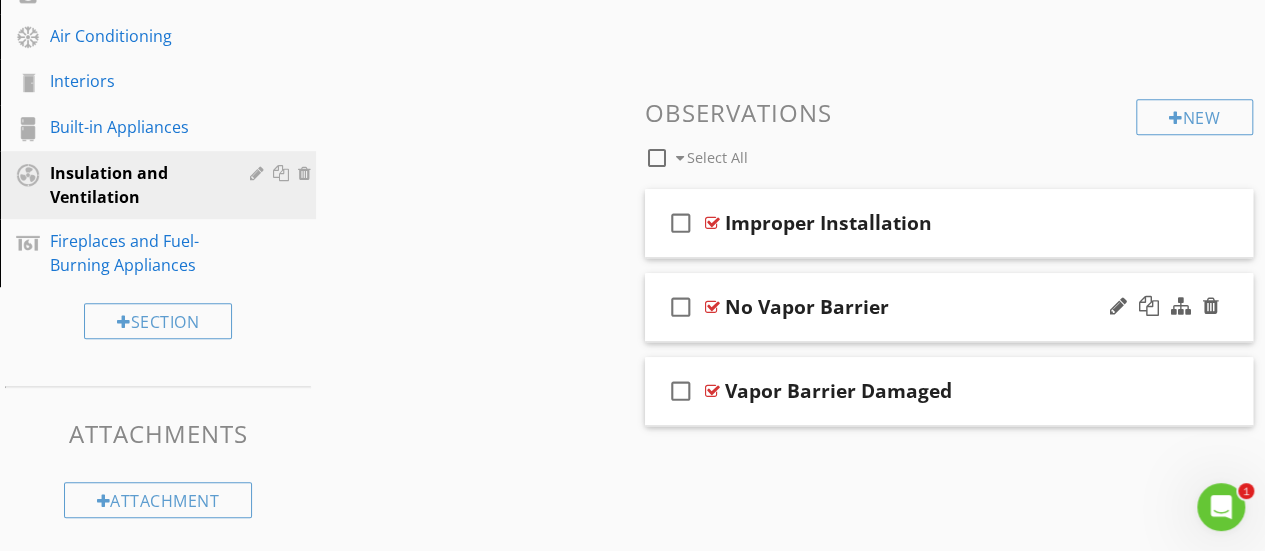 click at bounding box center (712, 307) 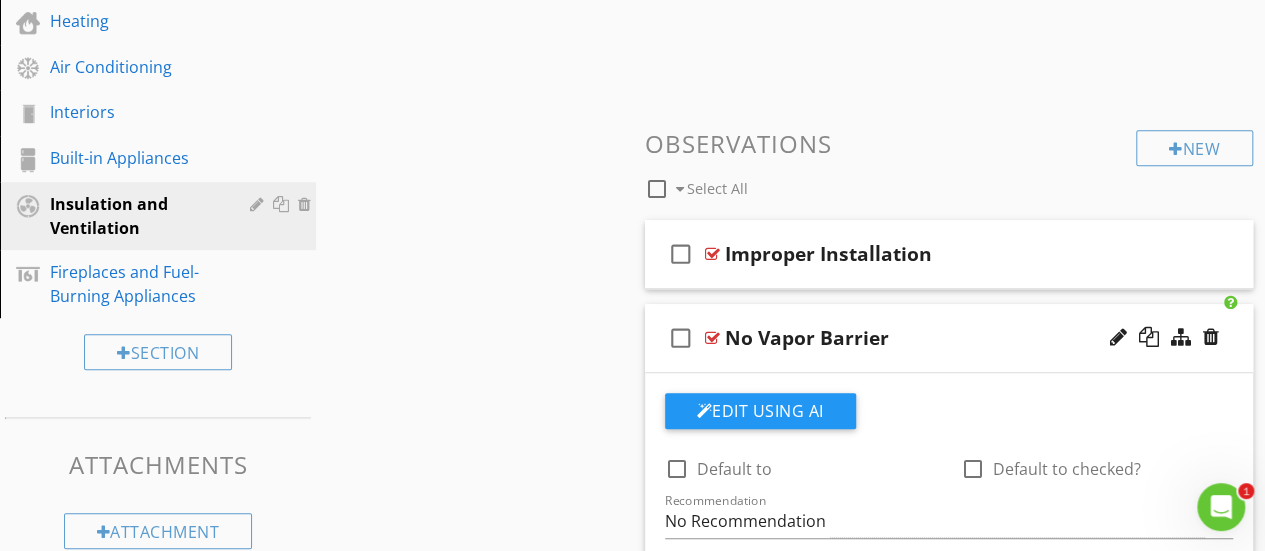 scroll, scrollTop: 494, scrollLeft: 0, axis: vertical 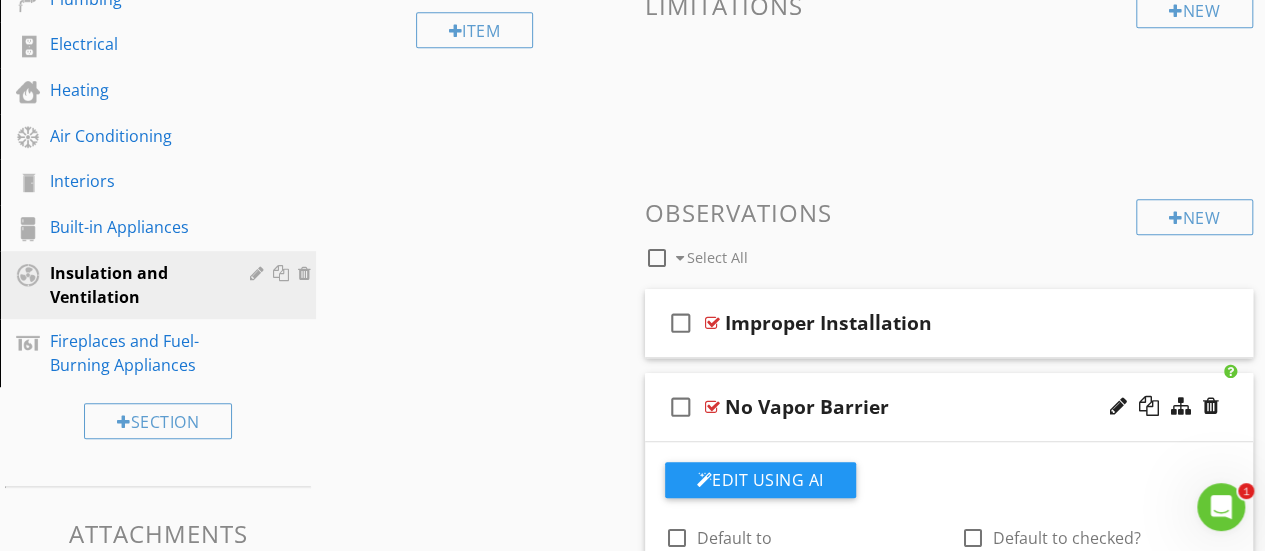 click at bounding box center [712, 407] 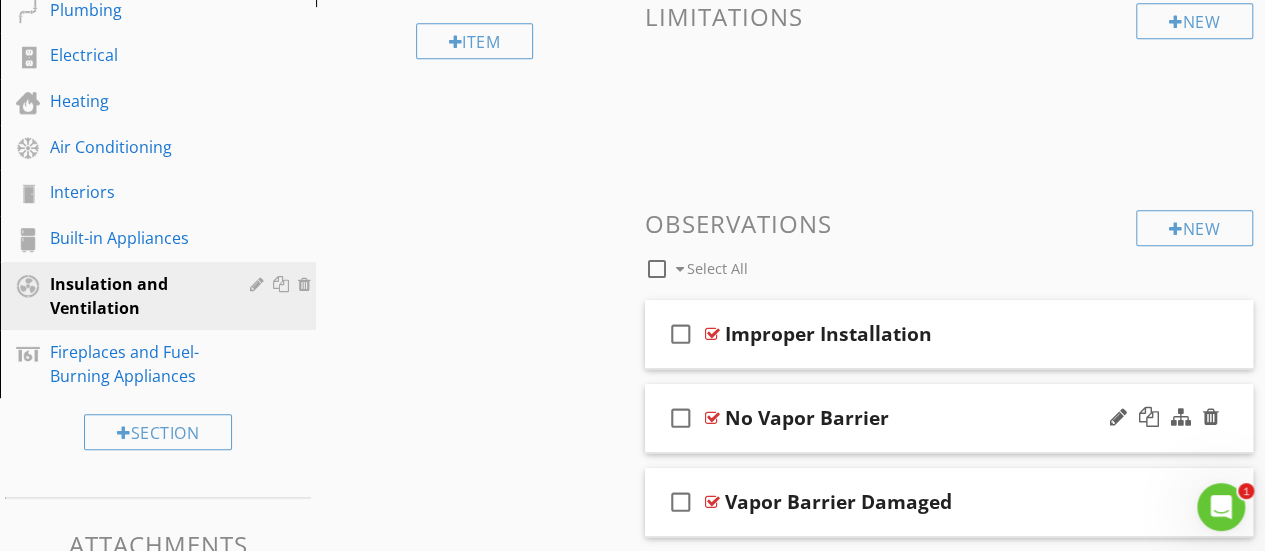scroll, scrollTop: 594, scrollLeft: 0, axis: vertical 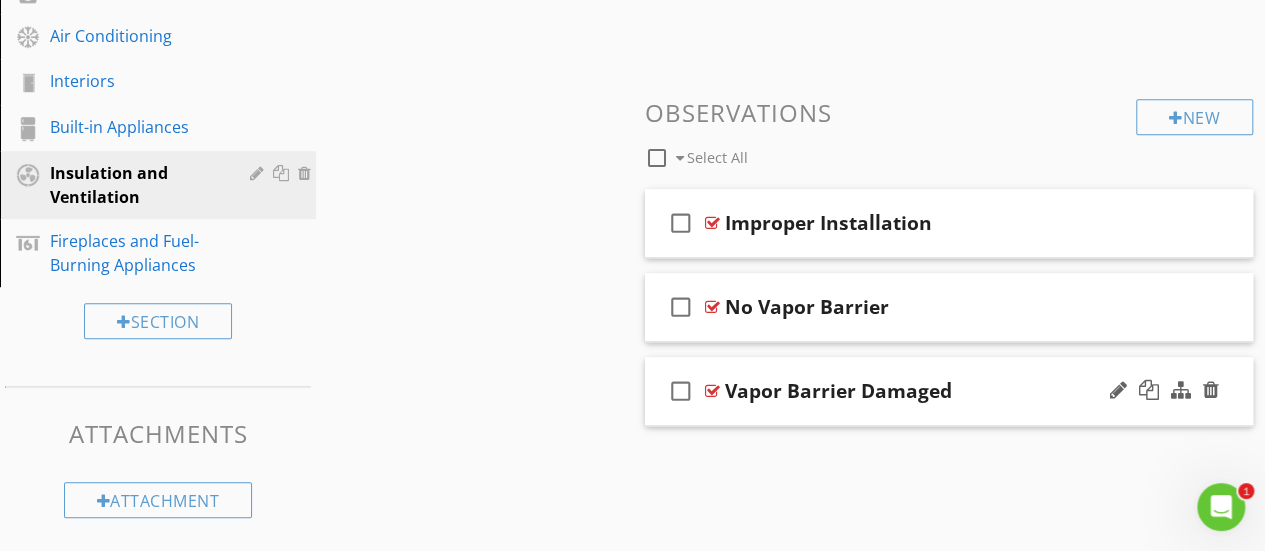 click at bounding box center (712, 391) 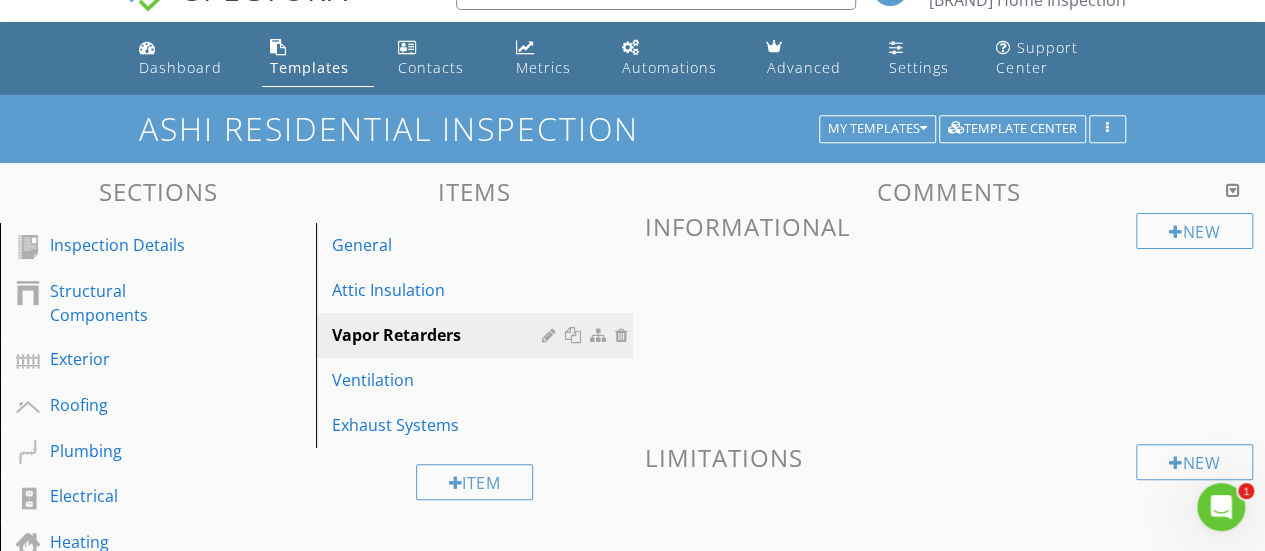 scroll, scrollTop: 0, scrollLeft: 0, axis: both 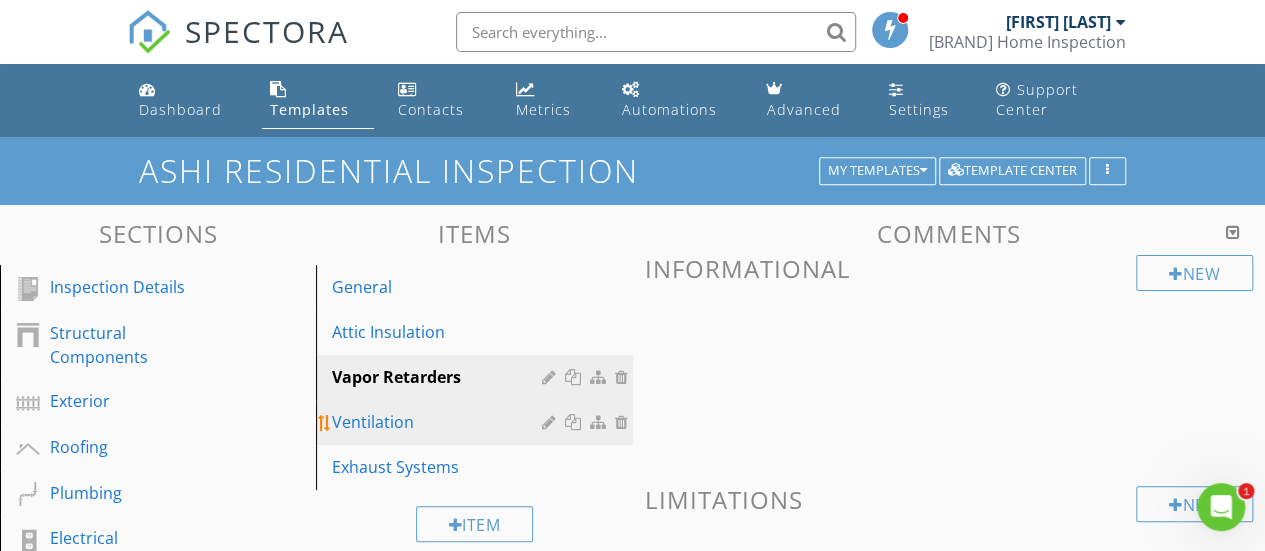 click on "Ventilation" at bounding box center (439, 422) 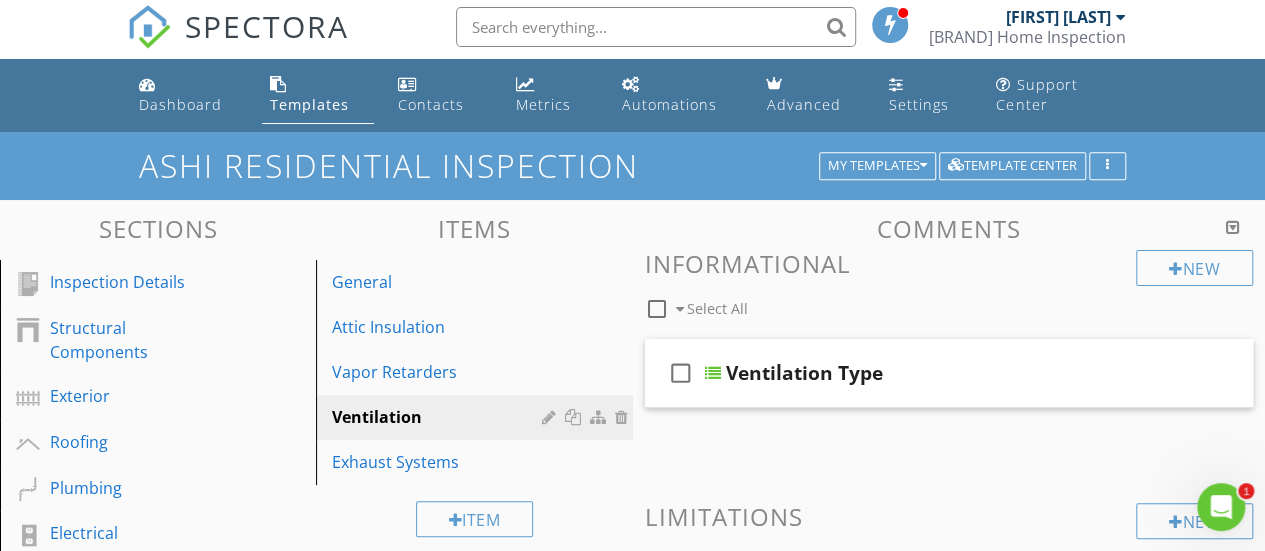 scroll, scrollTop: 0, scrollLeft: 0, axis: both 